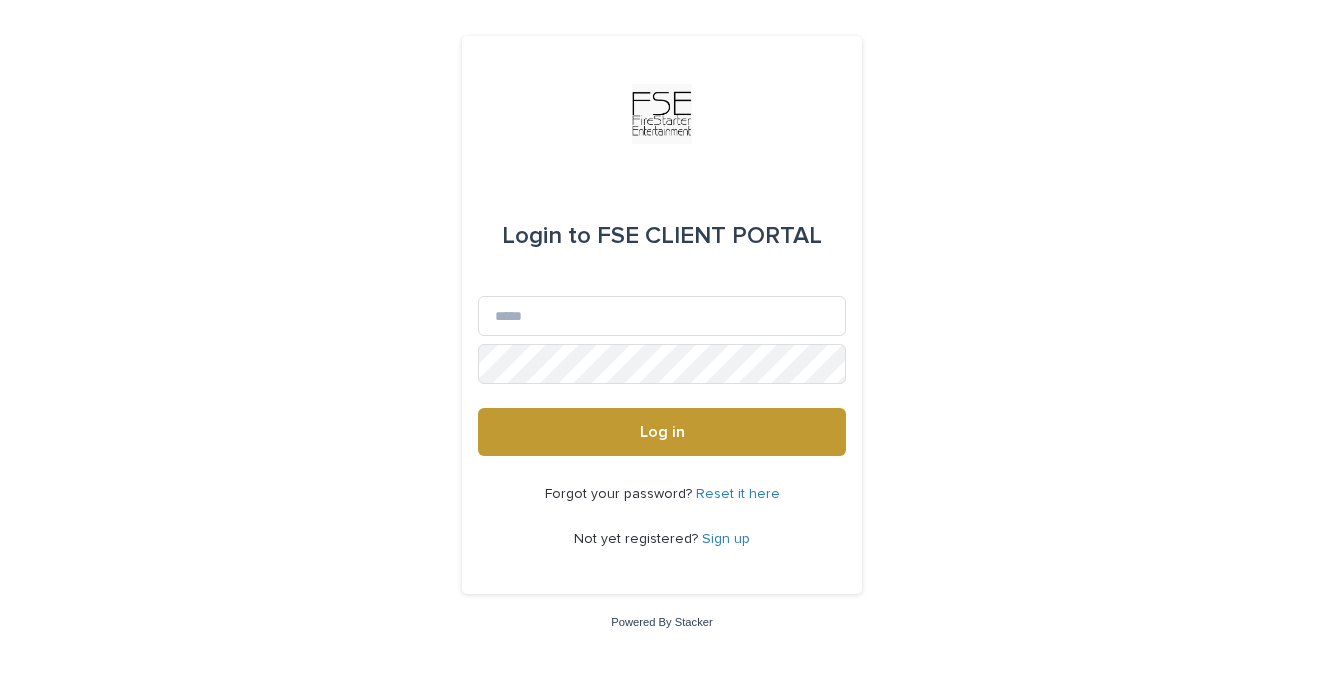 scroll, scrollTop: 0, scrollLeft: 0, axis: both 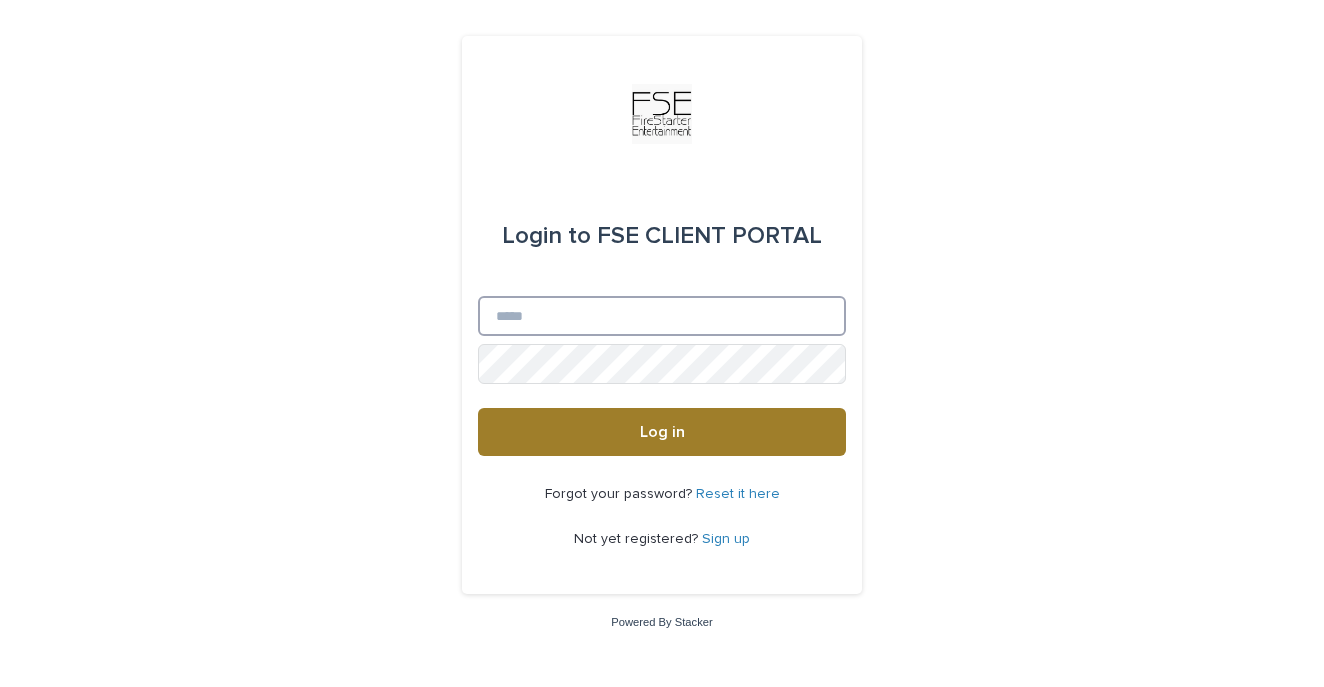 type on "**********" 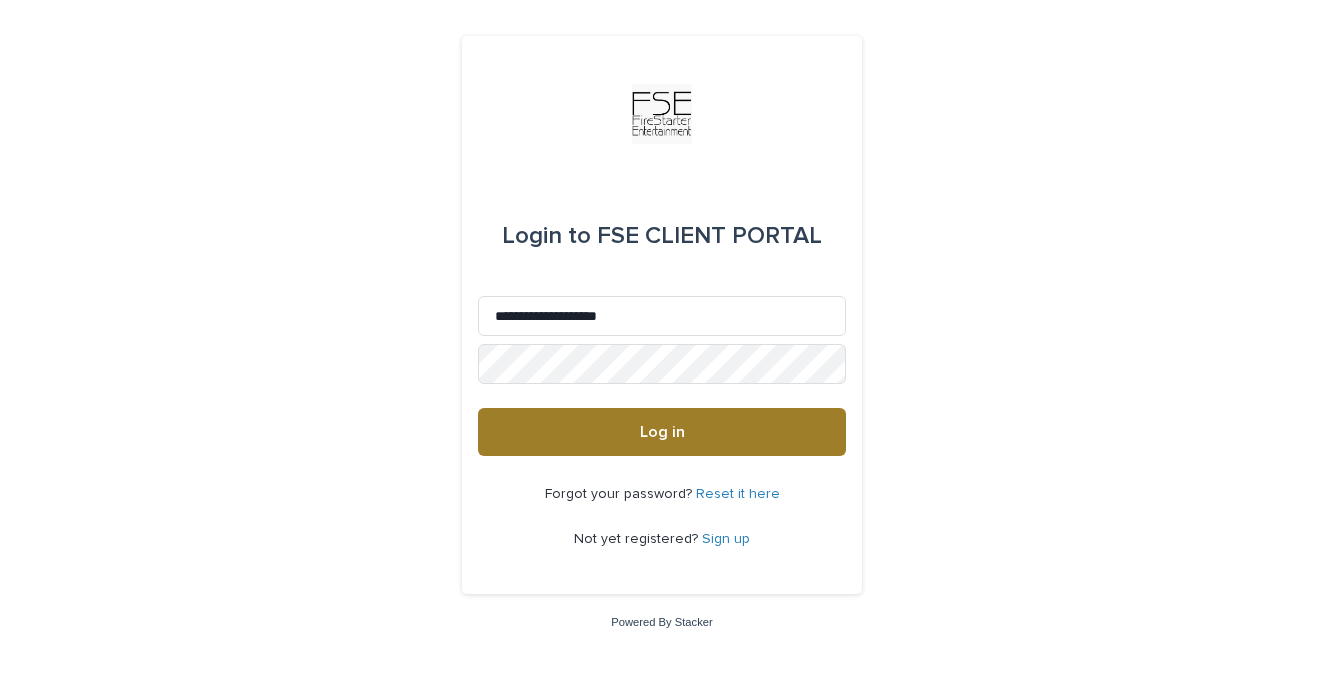click on "Log in" at bounding box center (662, 432) 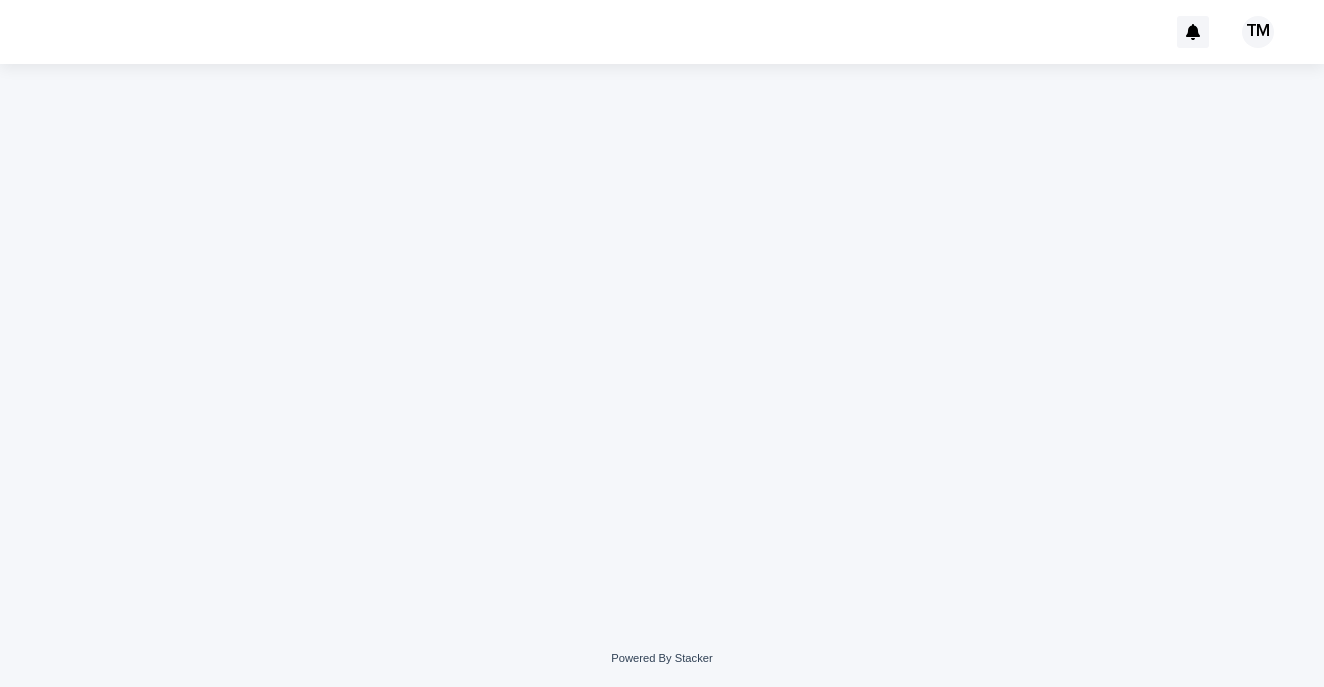 scroll, scrollTop: 0, scrollLeft: 0, axis: both 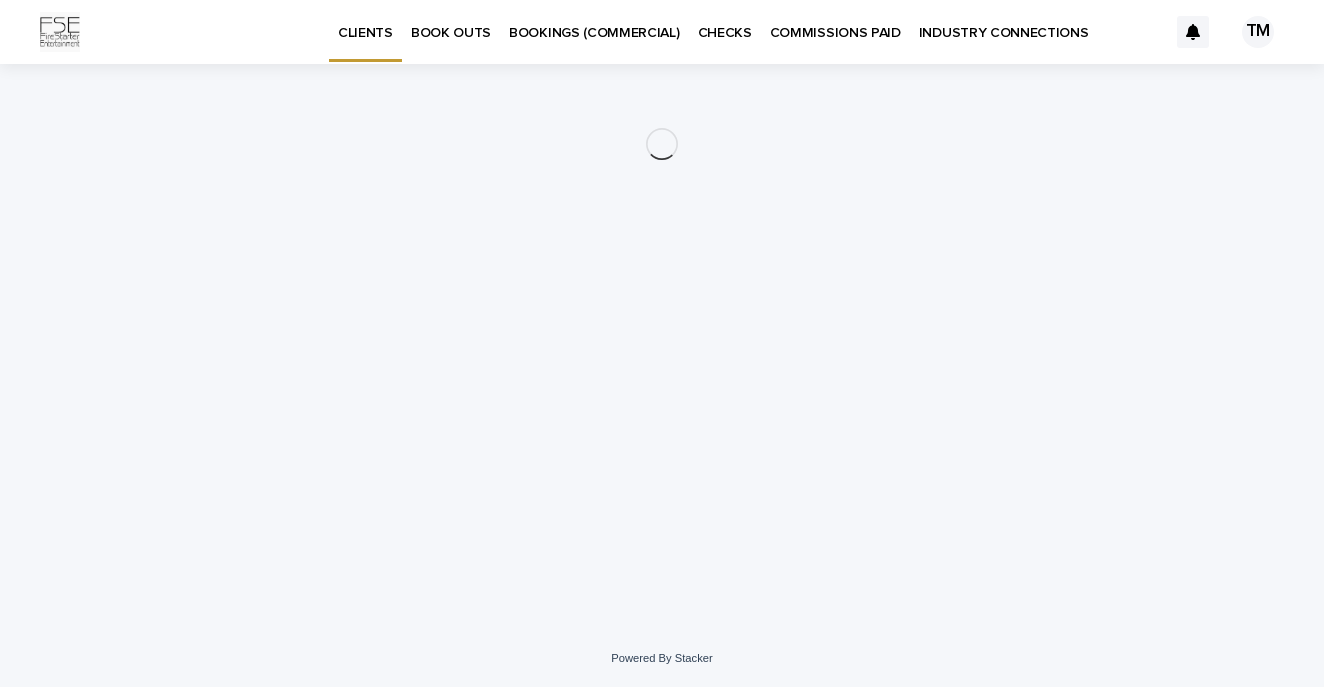 click on "BOOK OUTS" at bounding box center [451, 21] 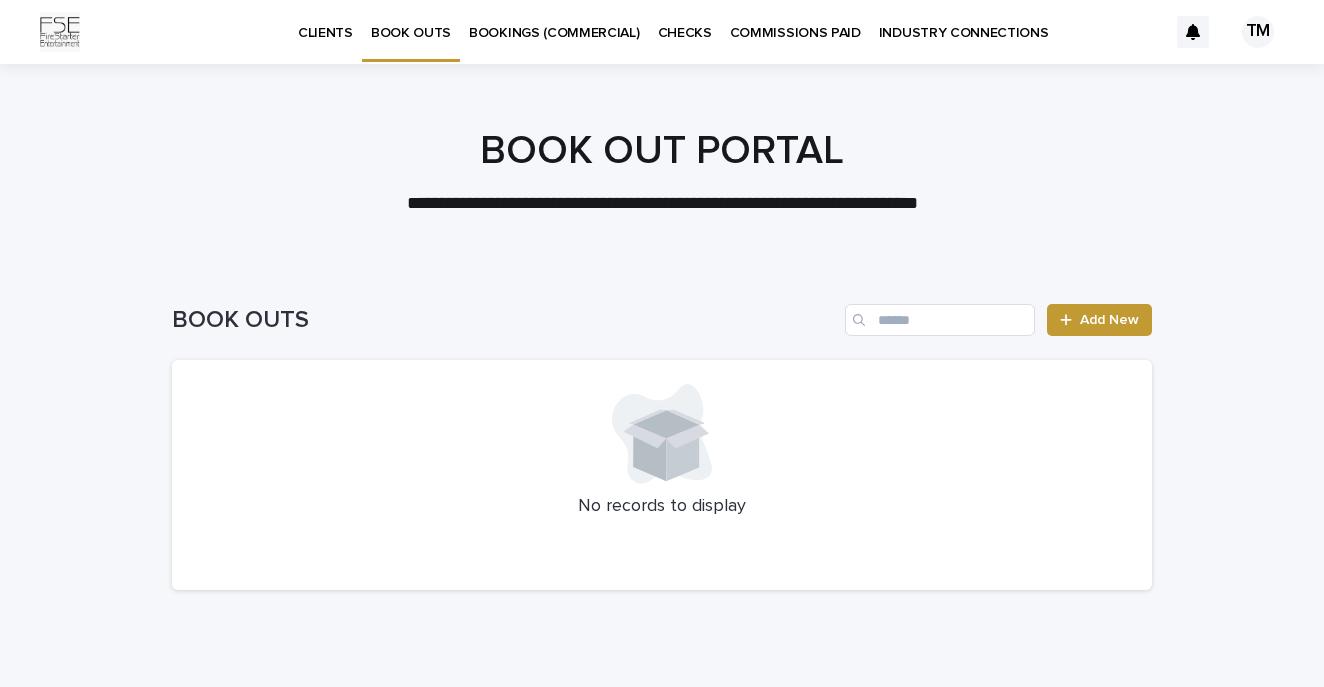 click on "BOOK OUTS Add New" at bounding box center [662, 312] 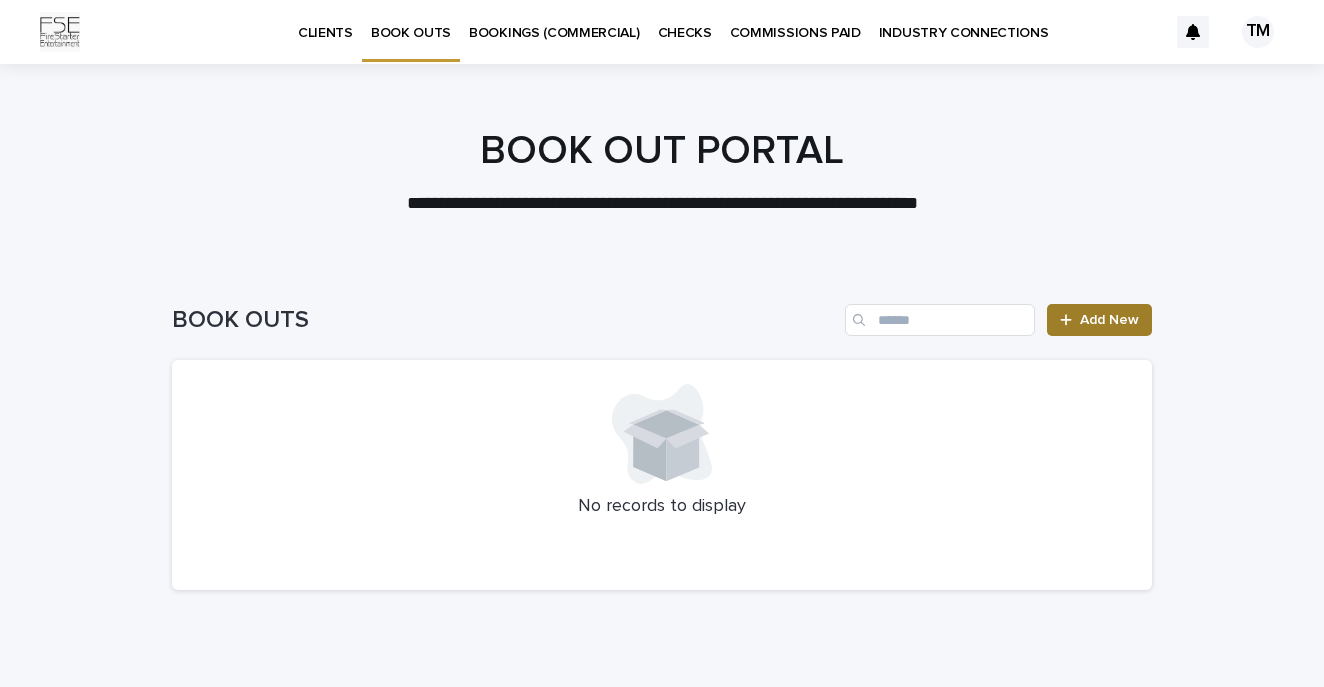 click on "Add New" at bounding box center (1099, 320) 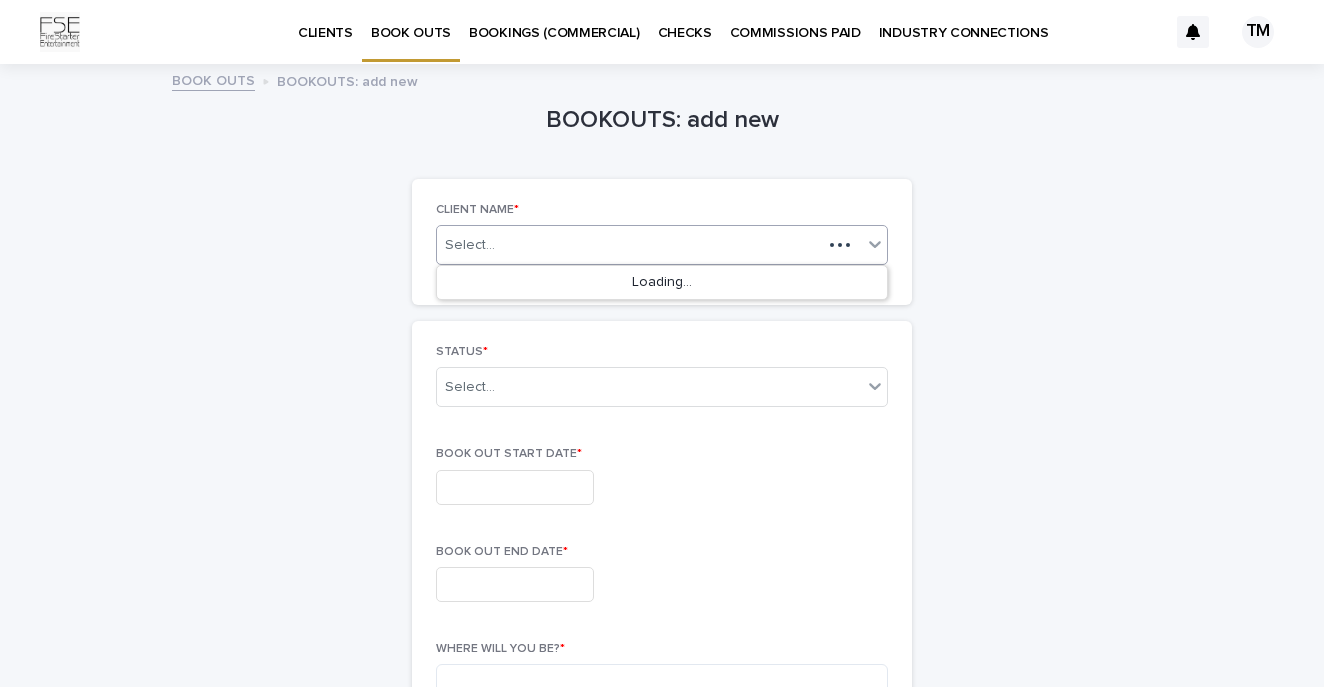 click on "Select..." at bounding box center (629, 245) 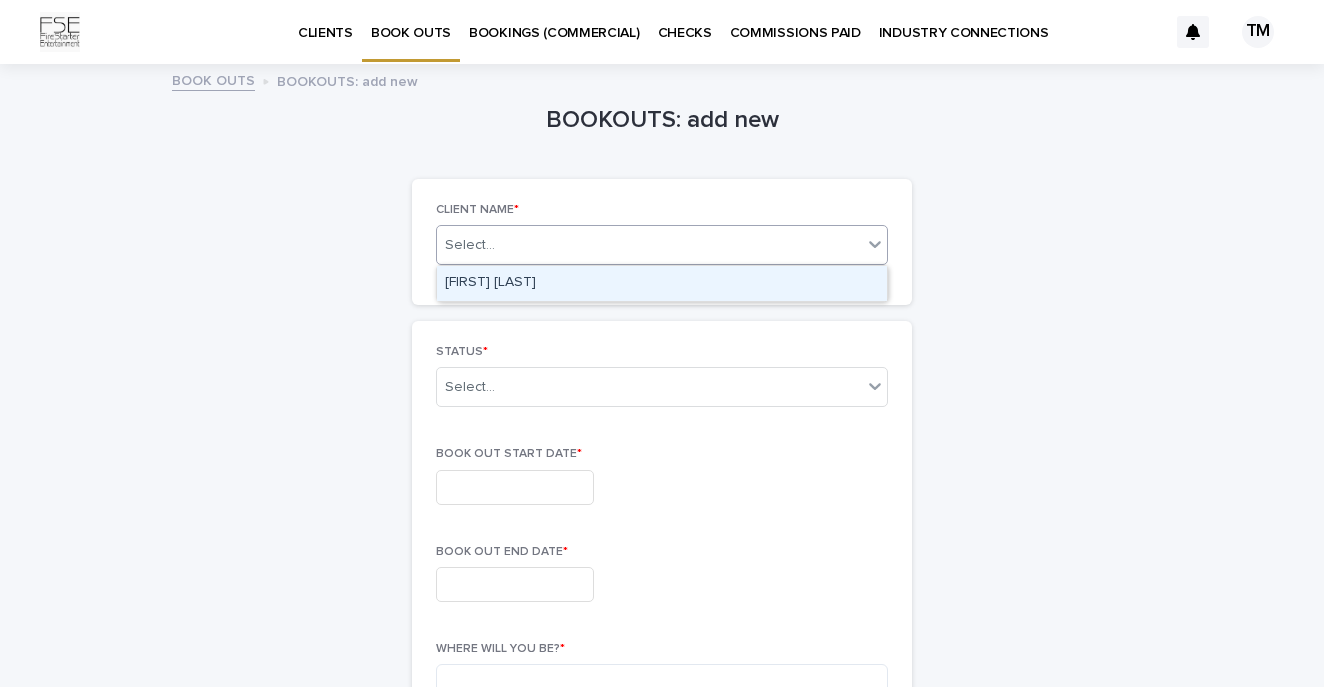 click on "[FIRST] [LAST]" at bounding box center [662, 283] 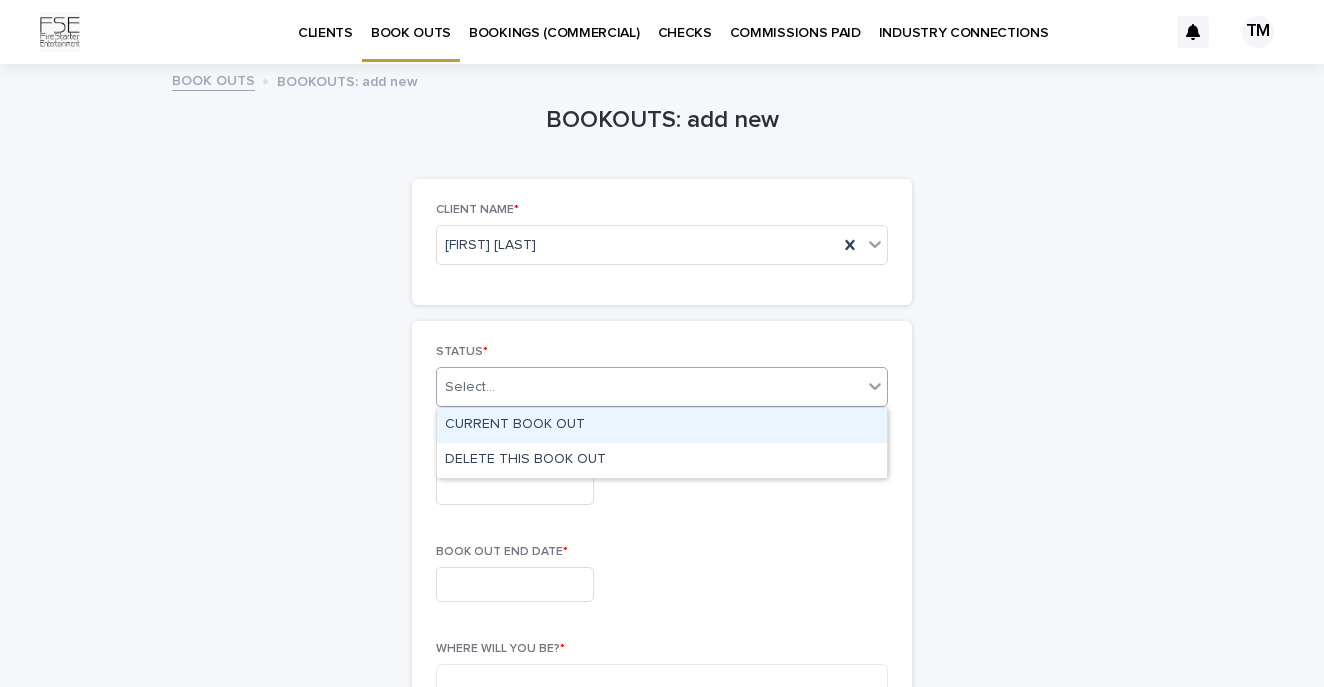 click on "Select..." at bounding box center (649, 387) 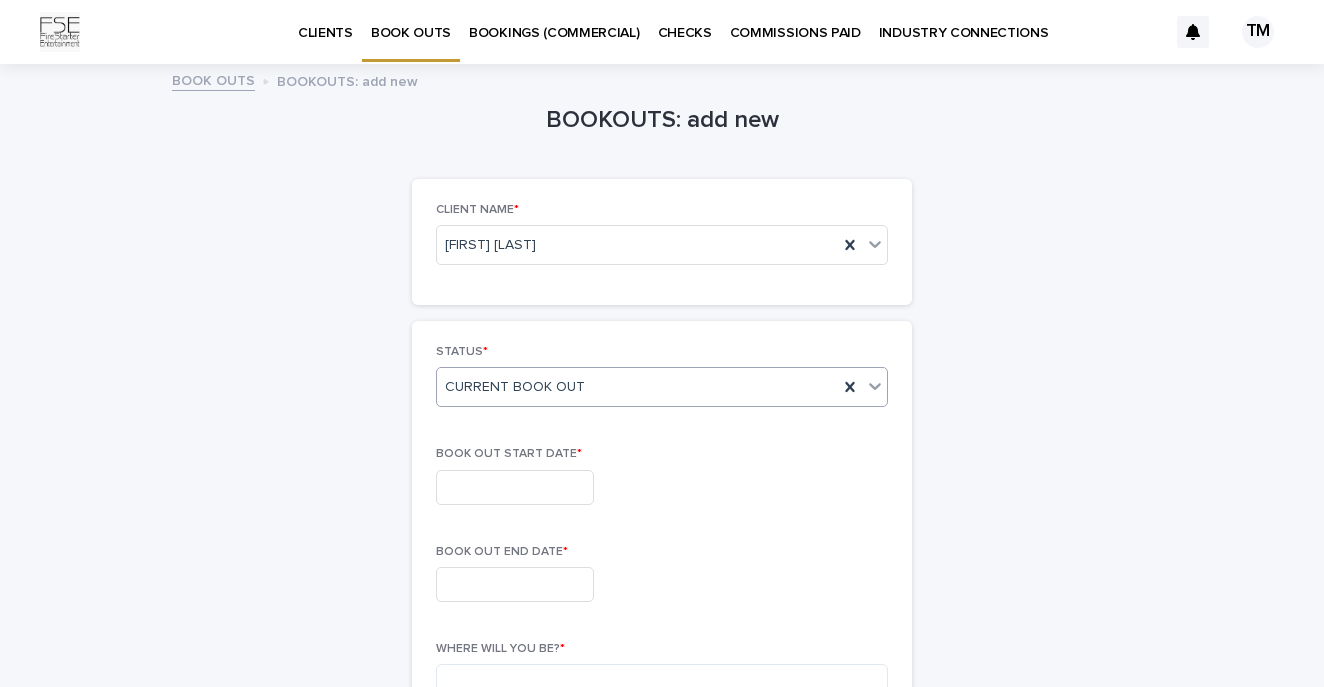 click at bounding box center (515, 487) 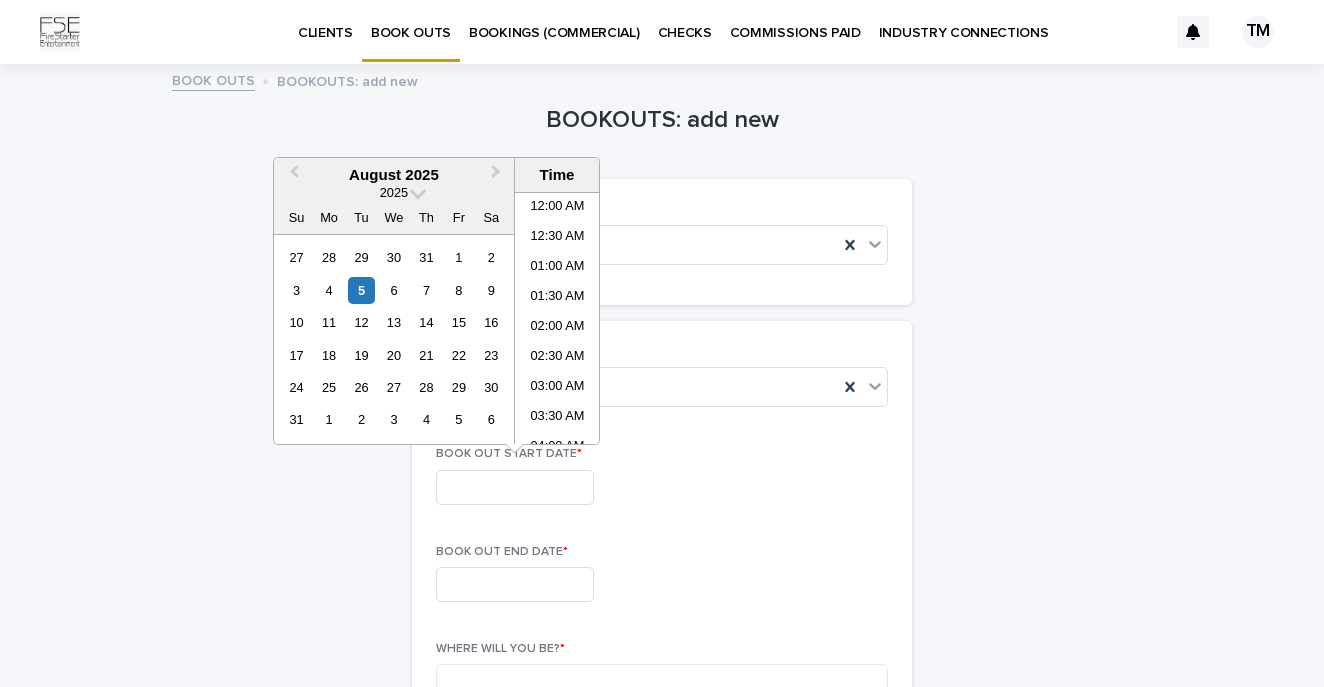 scroll, scrollTop: 1029, scrollLeft: 0, axis: vertical 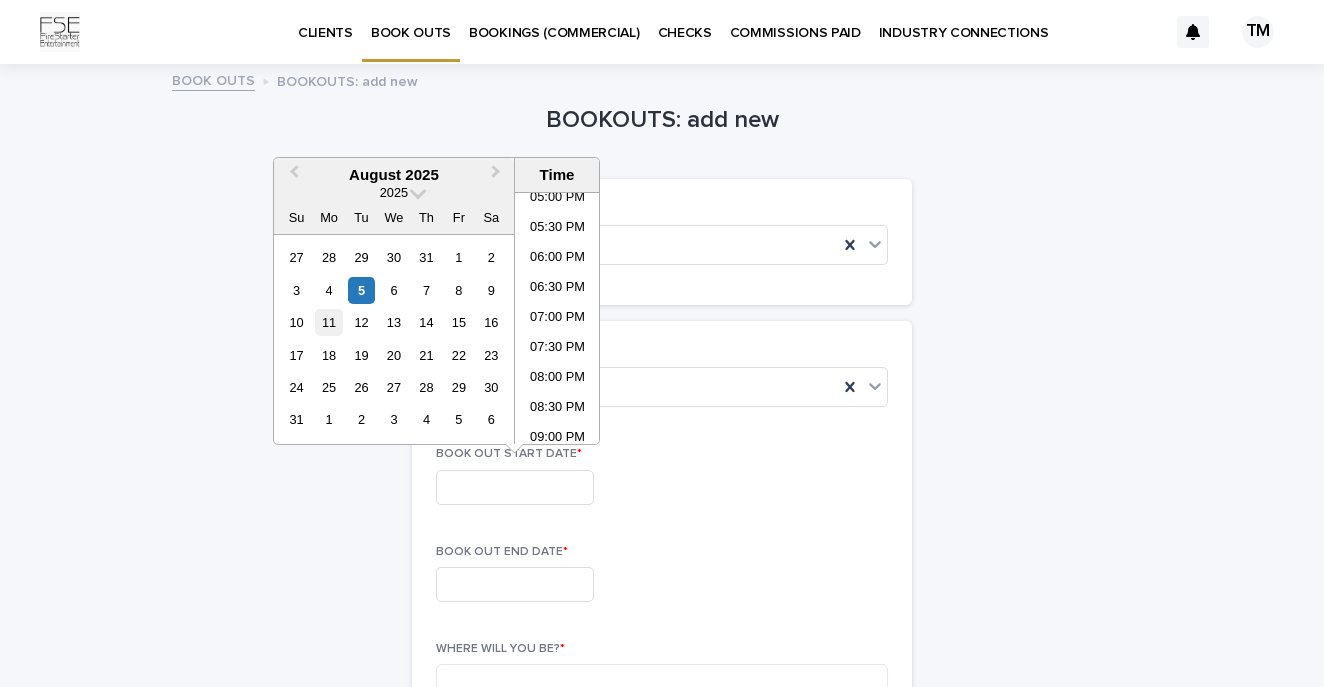 click on "11" at bounding box center [328, 322] 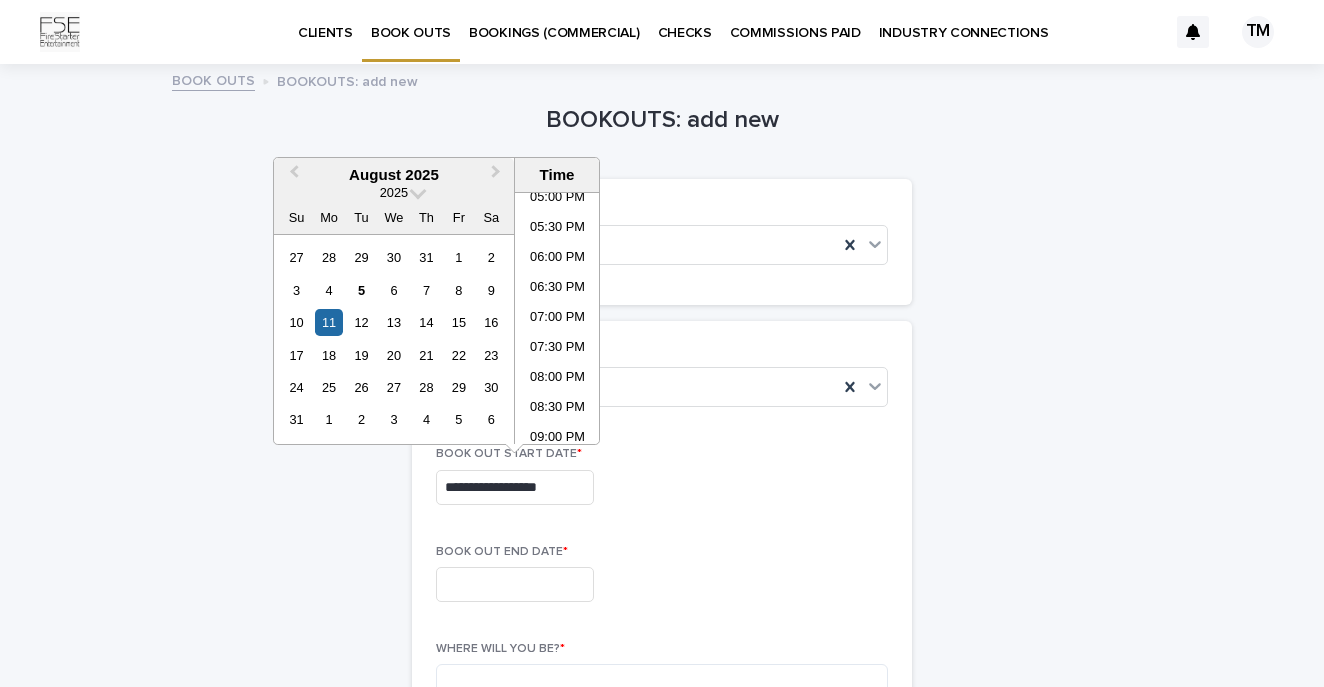 click at bounding box center [515, 584] 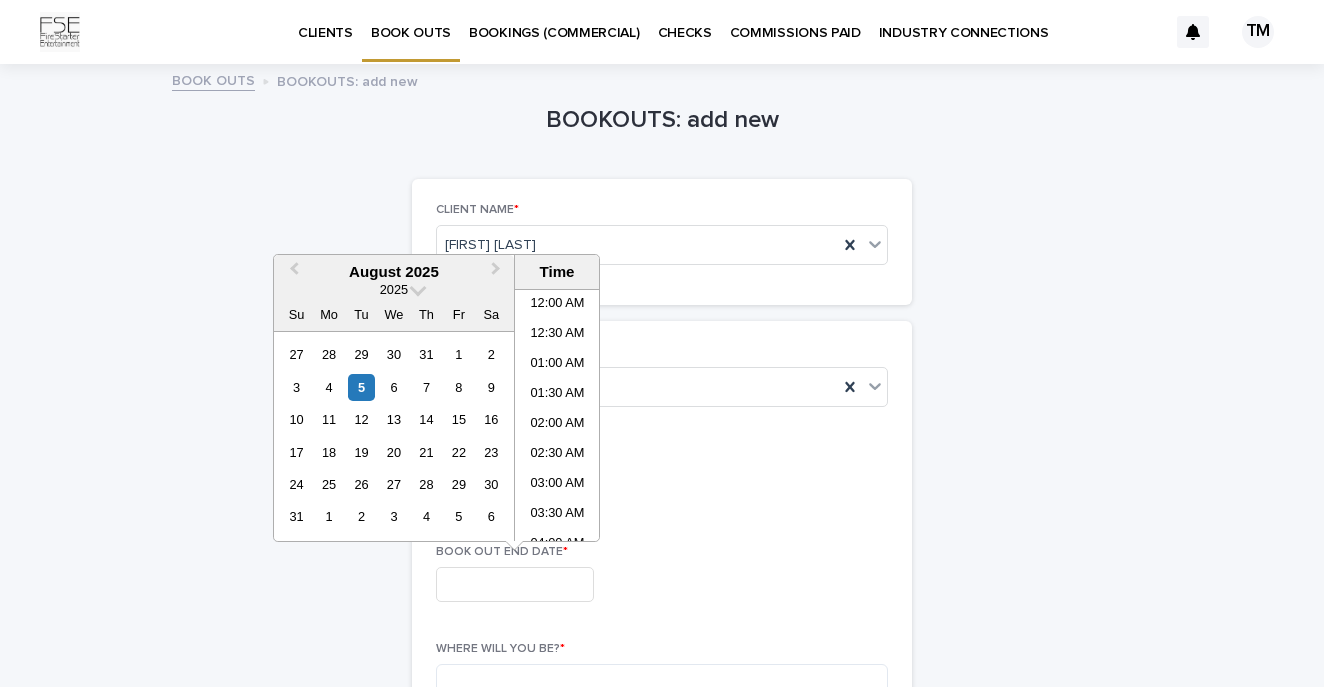 scroll, scrollTop: 1029, scrollLeft: 0, axis: vertical 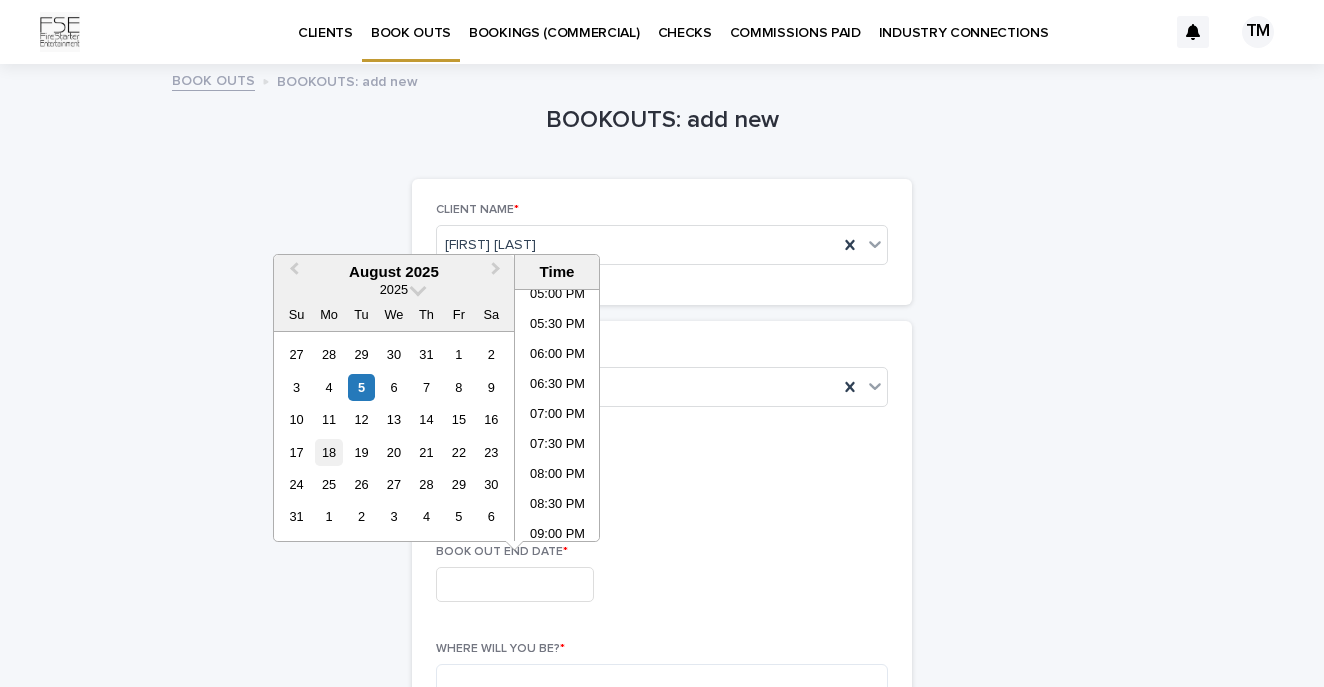 click on "18" at bounding box center (328, 452) 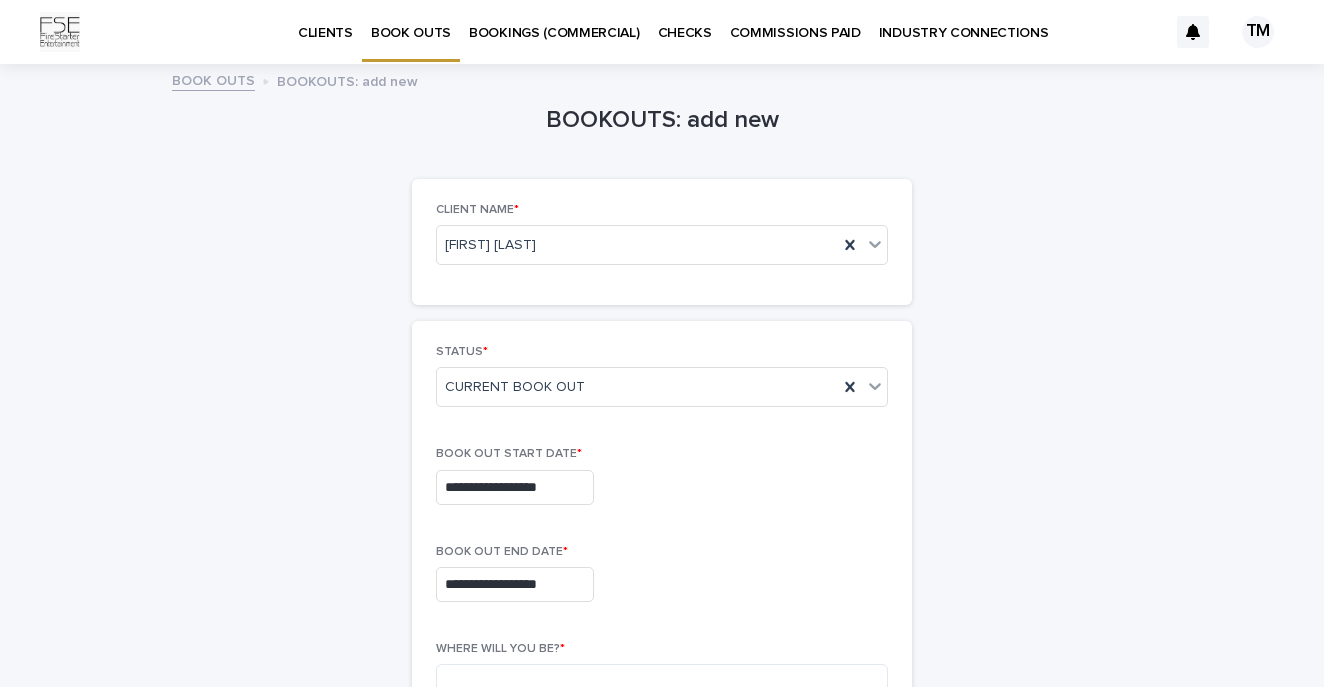 click on "BOOK OUT END DATE *" at bounding box center [662, 552] 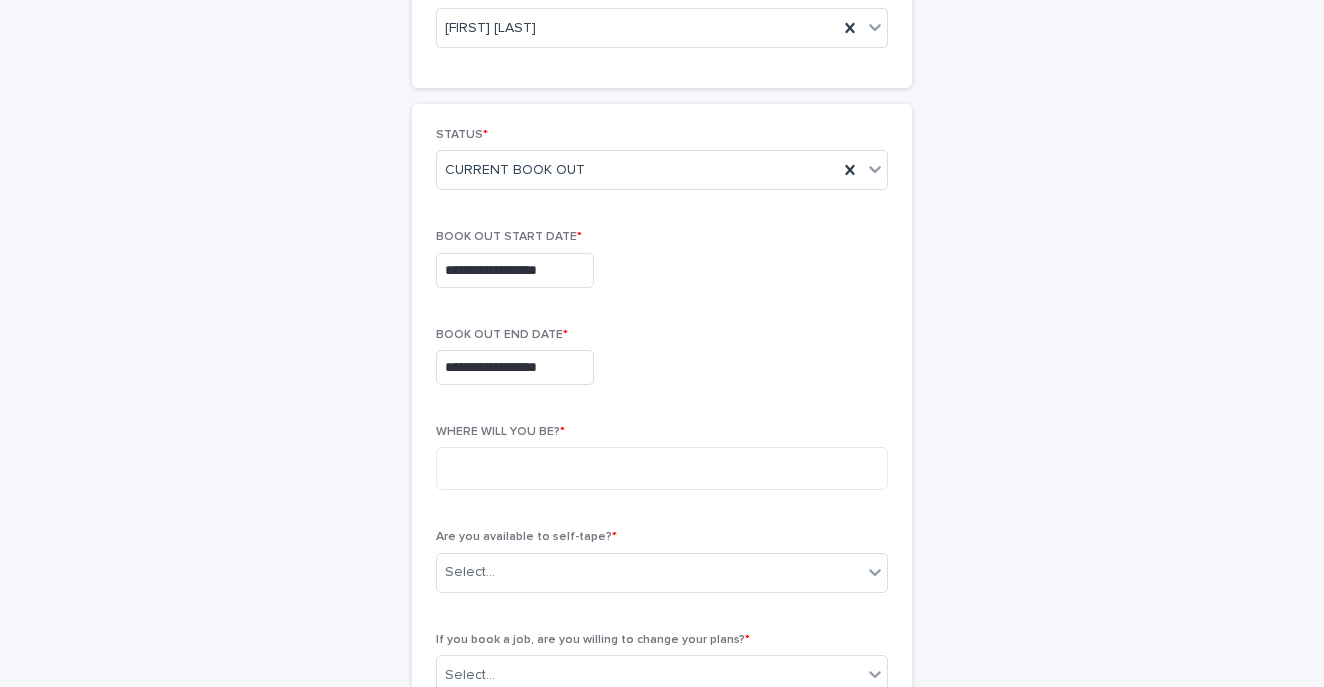 scroll, scrollTop: 225, scrollLeft: 0, axis: vertical 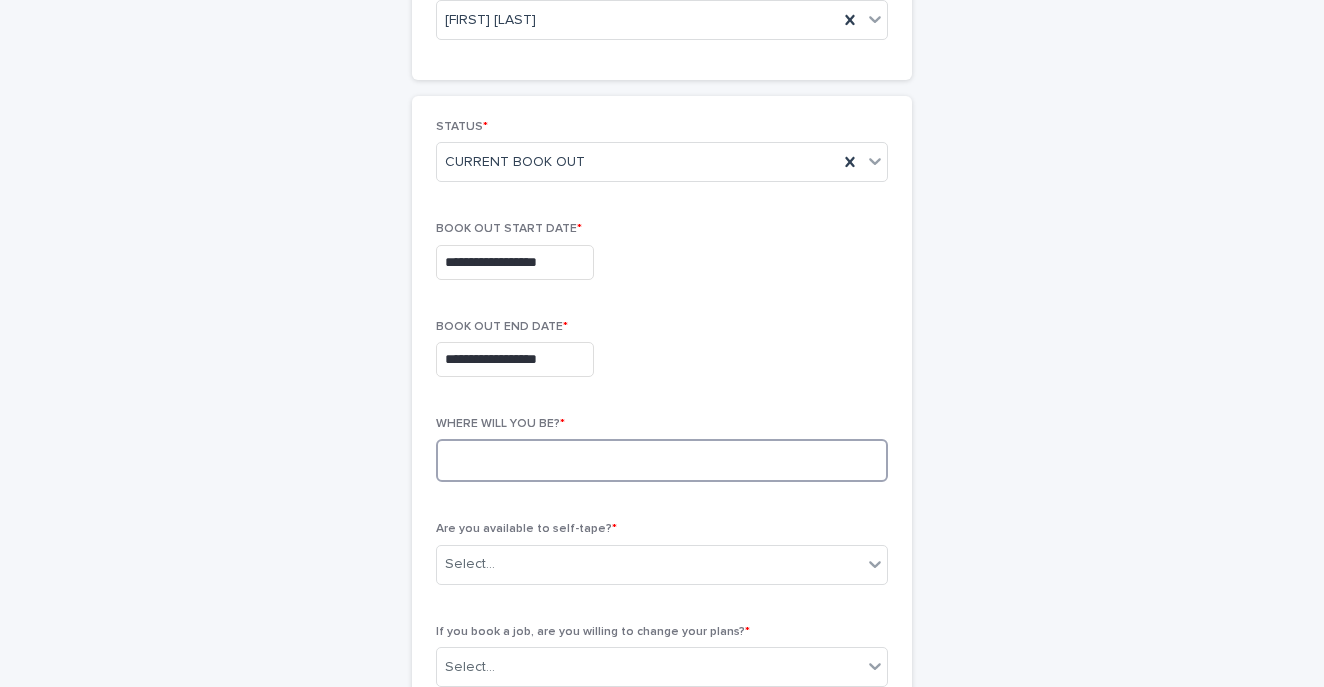 click at bounding box center (662, 460) 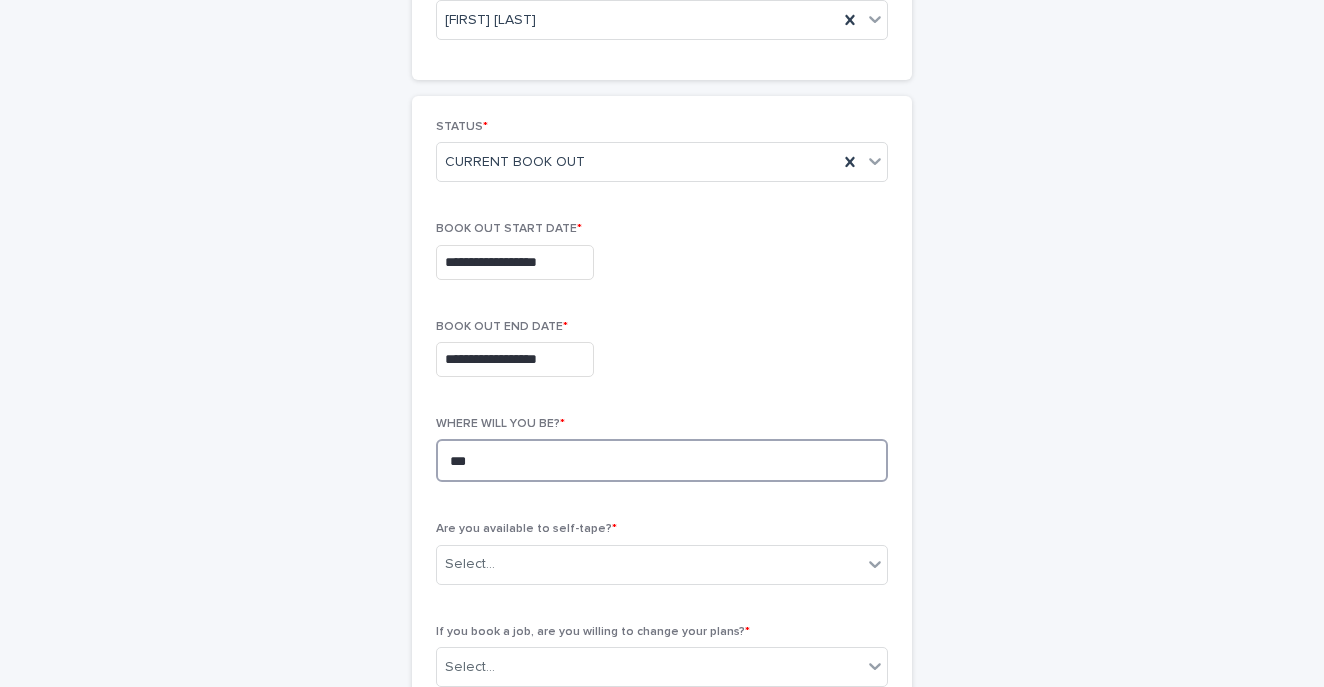 click on "***" at bounding box center [662, 460] 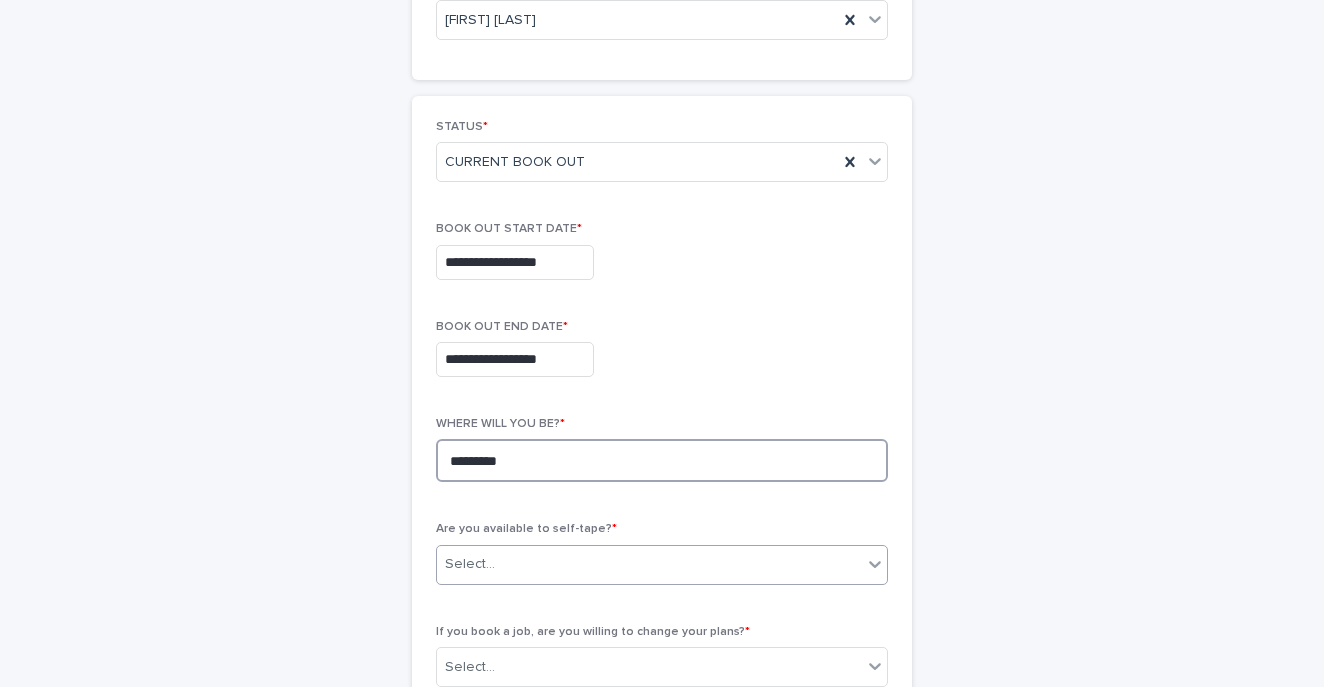 type on "*********" 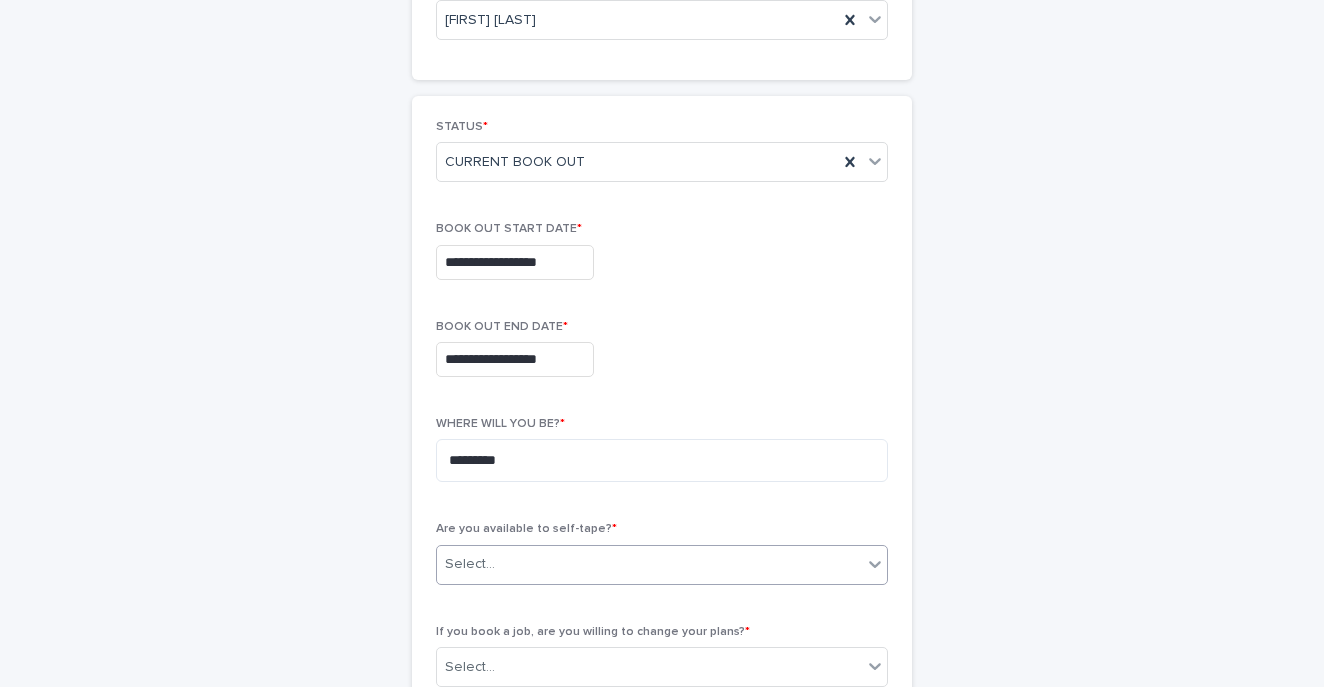 click on "Select..." at bounding box center [649, 564] 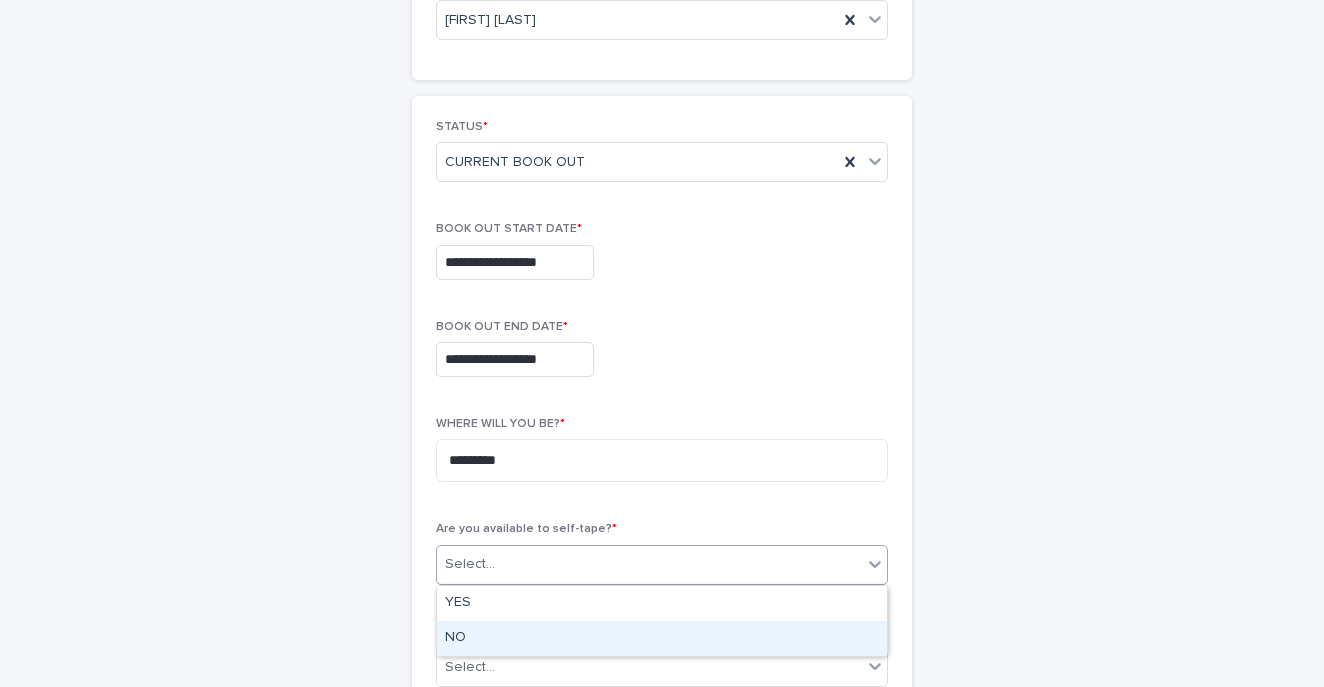 click on "NO" at bounding box center (662, 638) 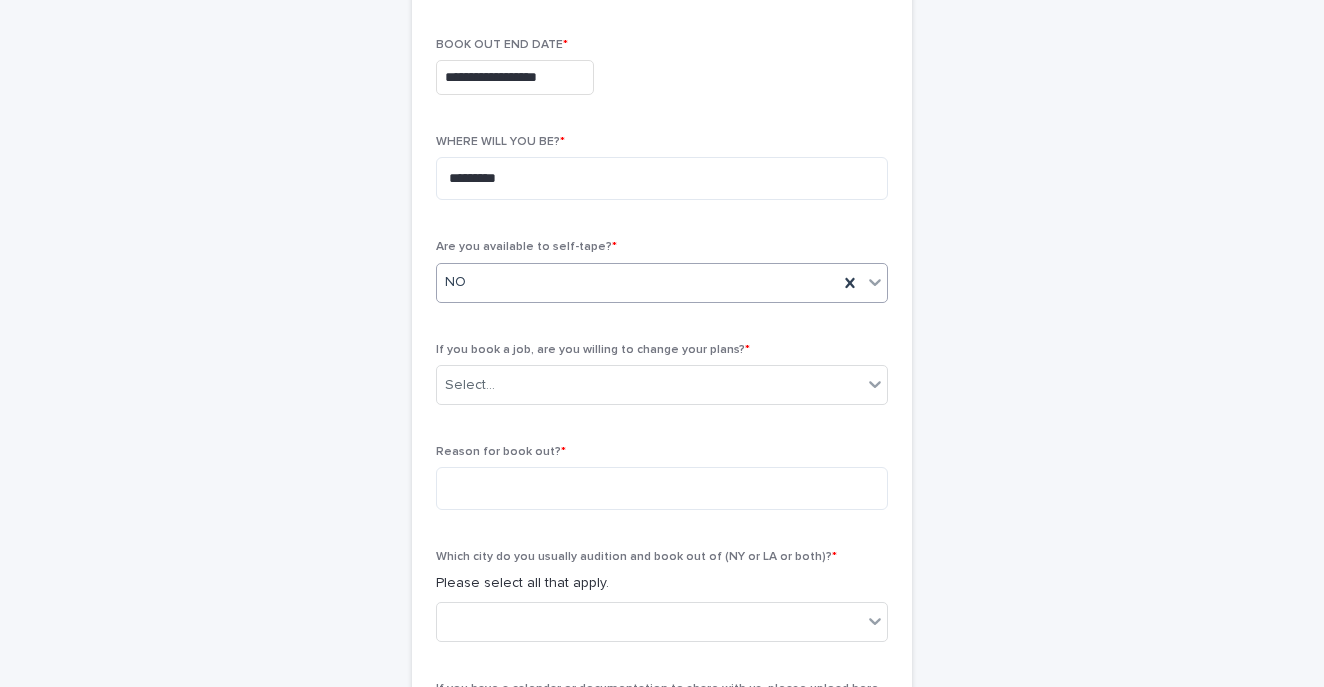 scroll, scrollTop: 512, scrollLeft: 0, axis: vertical 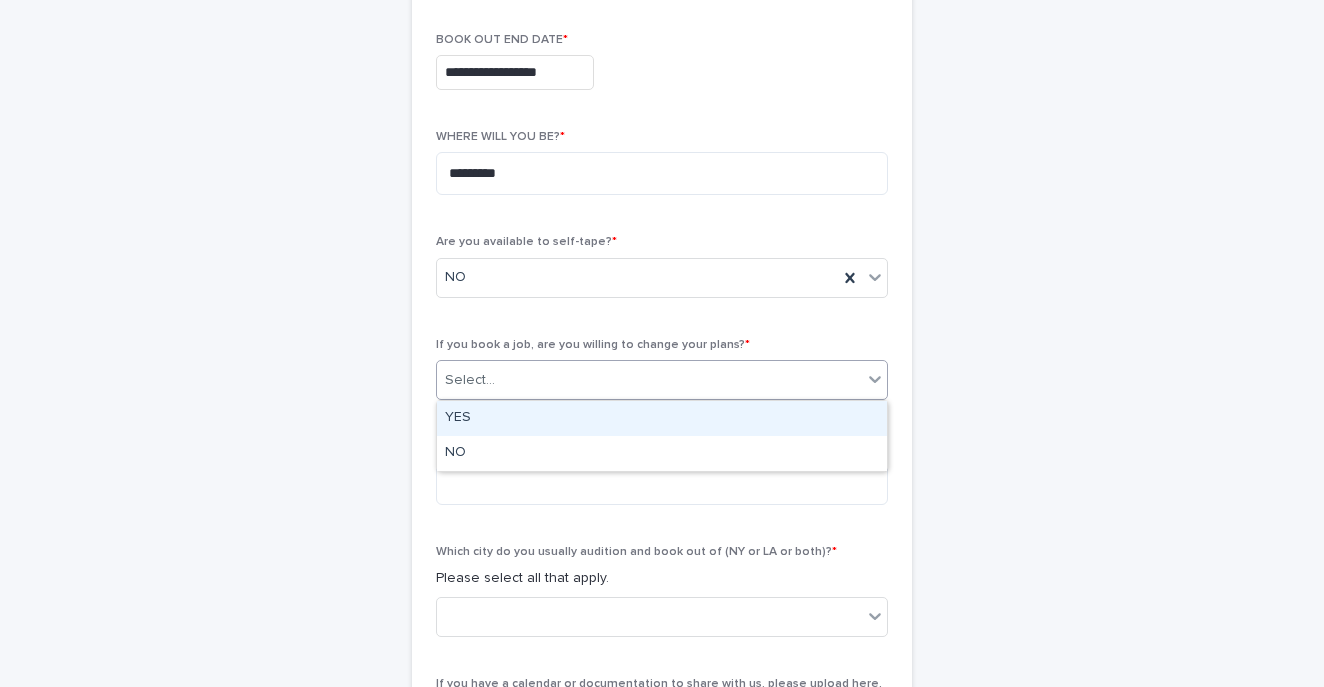click on "Select..." at bounding box center [649, 380] 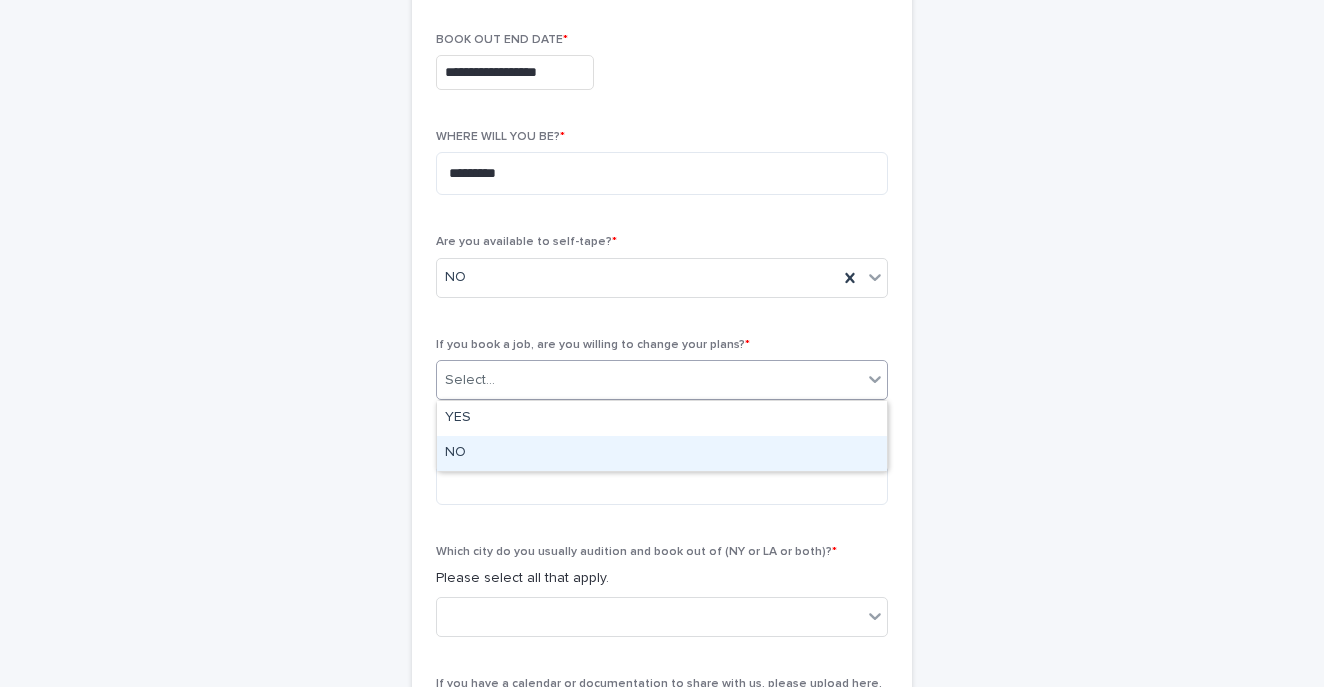 click on "NO" at bounding box center (662, 453) 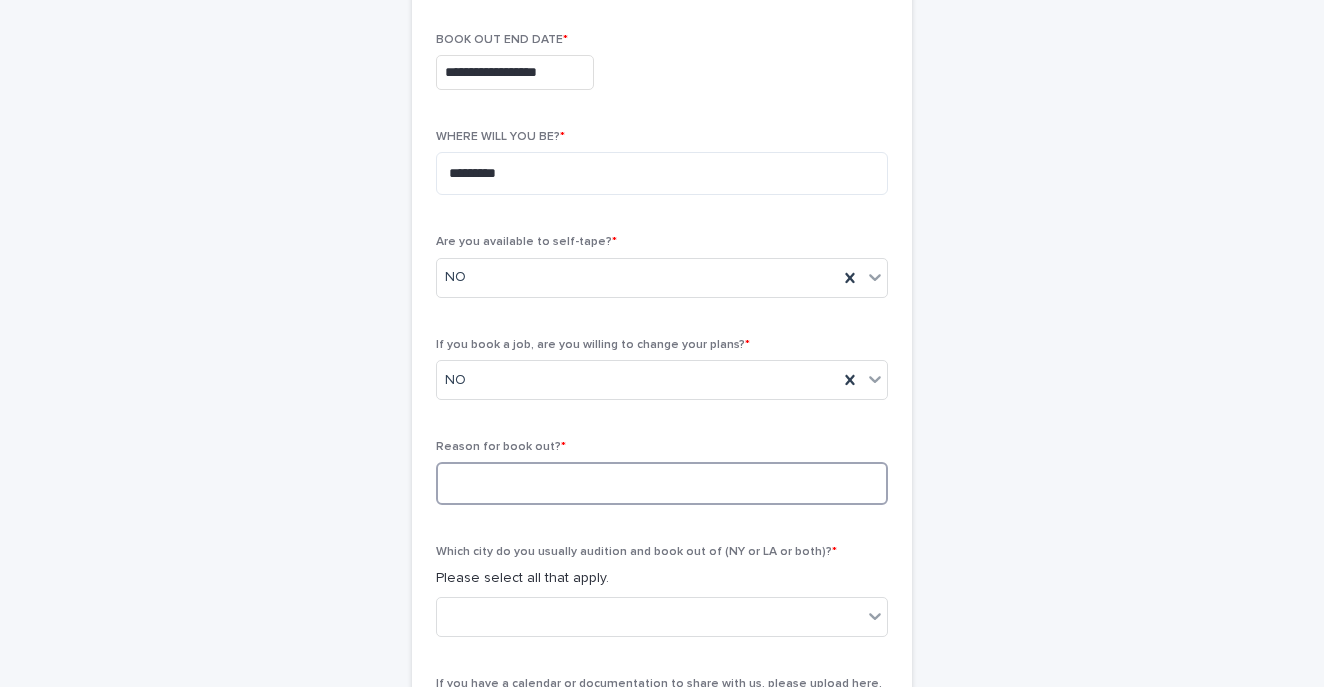 click at bounding box center [662, 483] 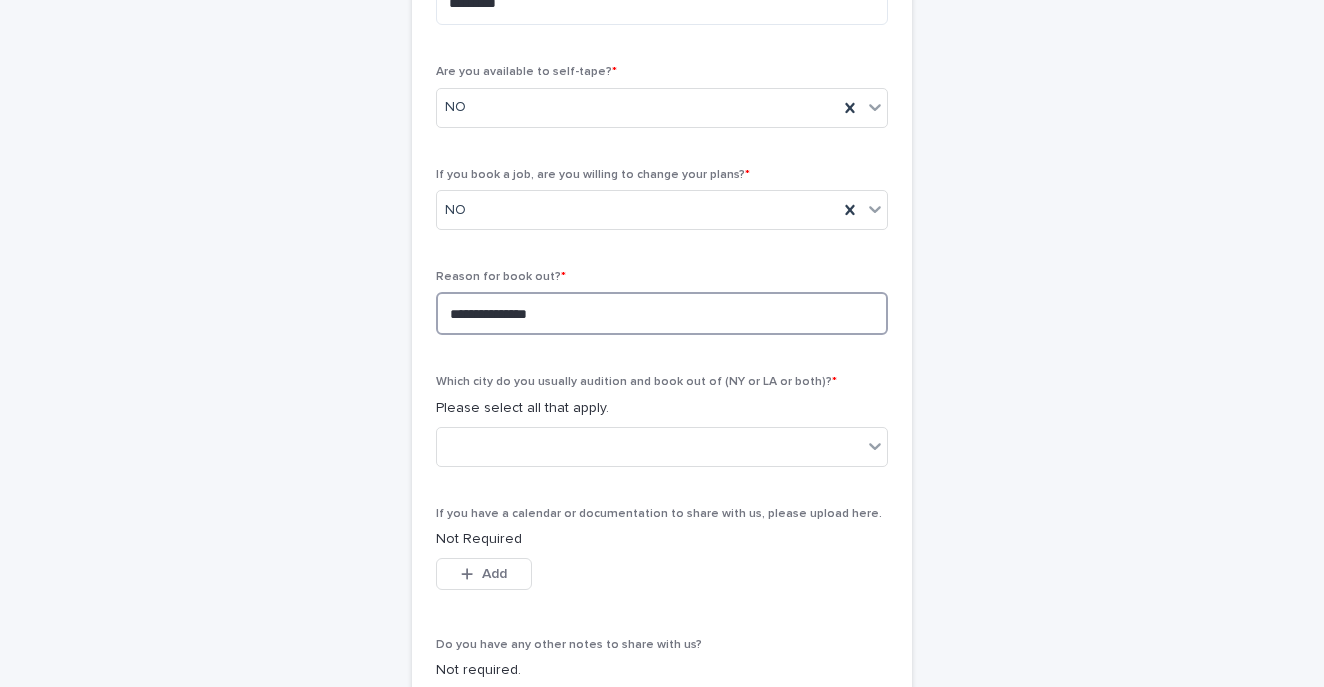scroll, scrollTop: 689, scrollLeft: 0, axis: vertical 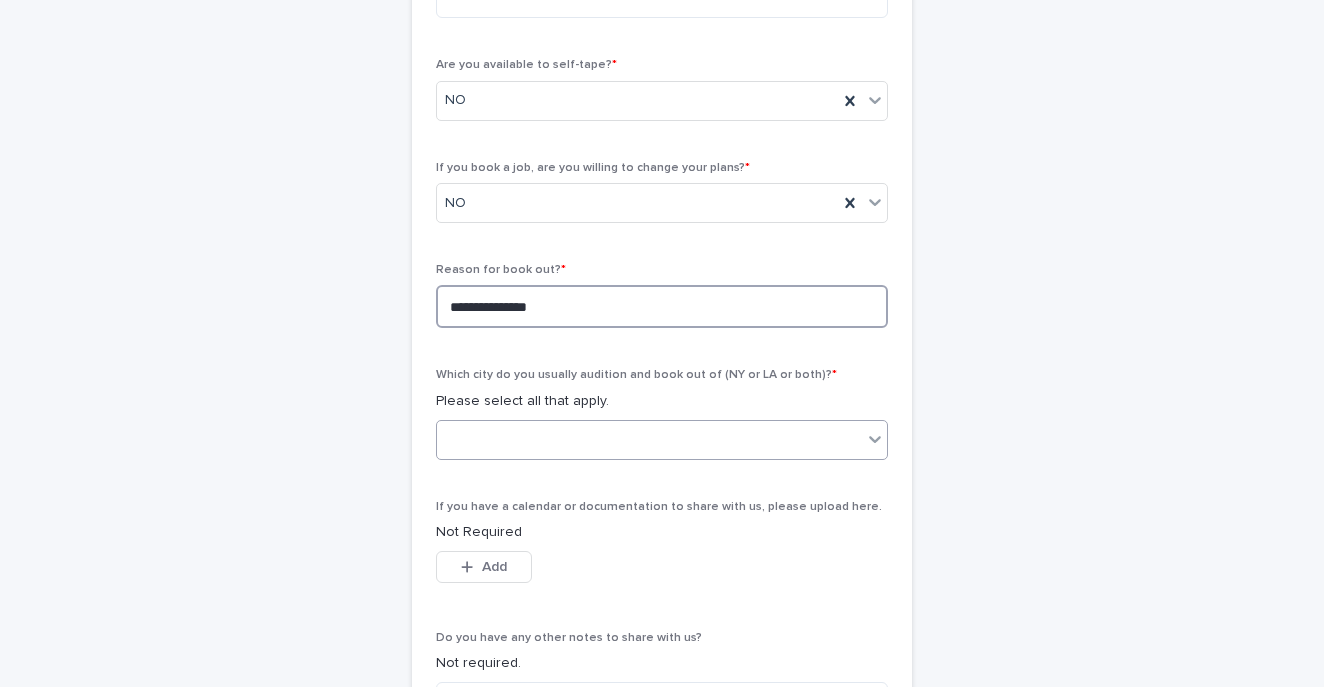 type on "**********" 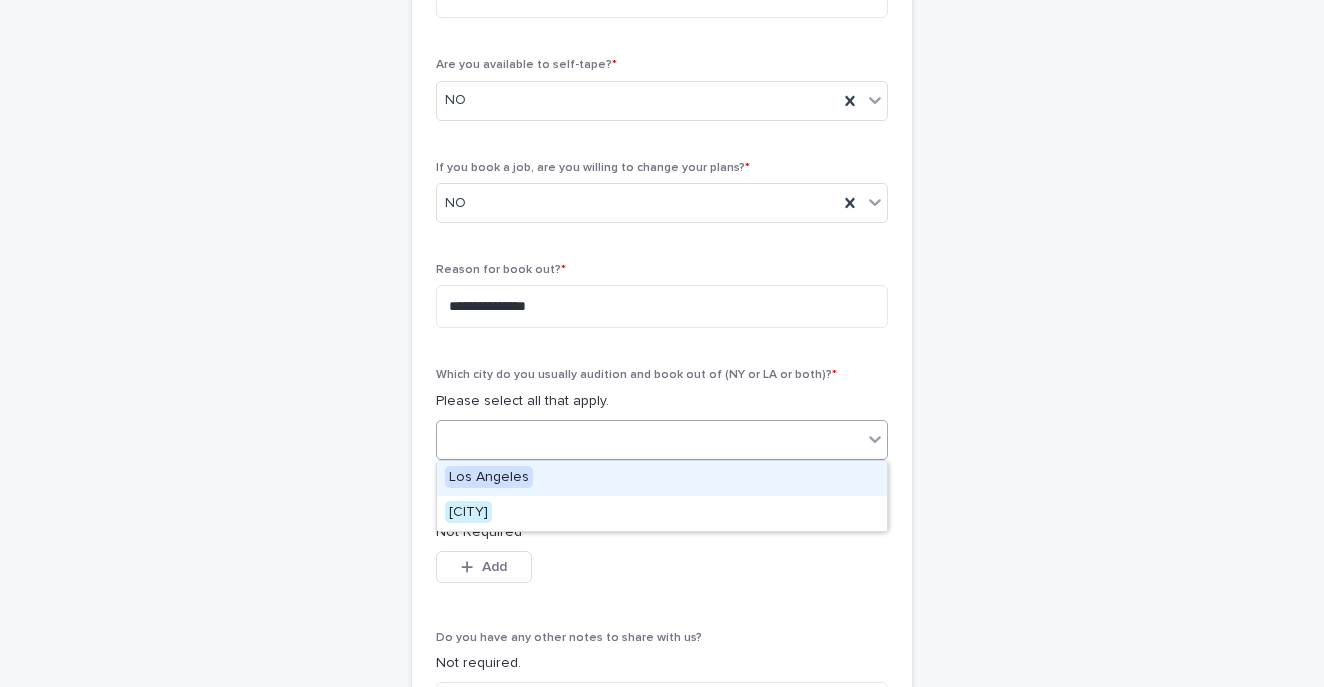 click at bounding box center [649, 439] 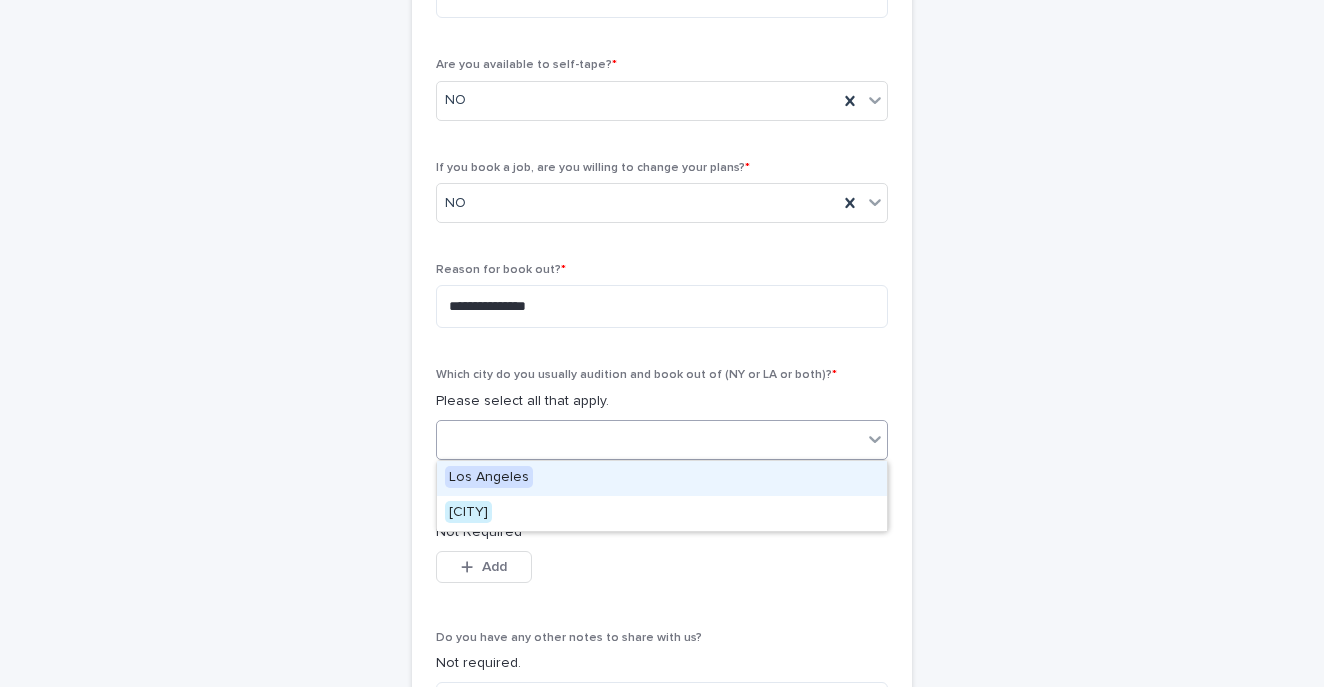 click on "Los Angeles" at bounding box center (662, 478) 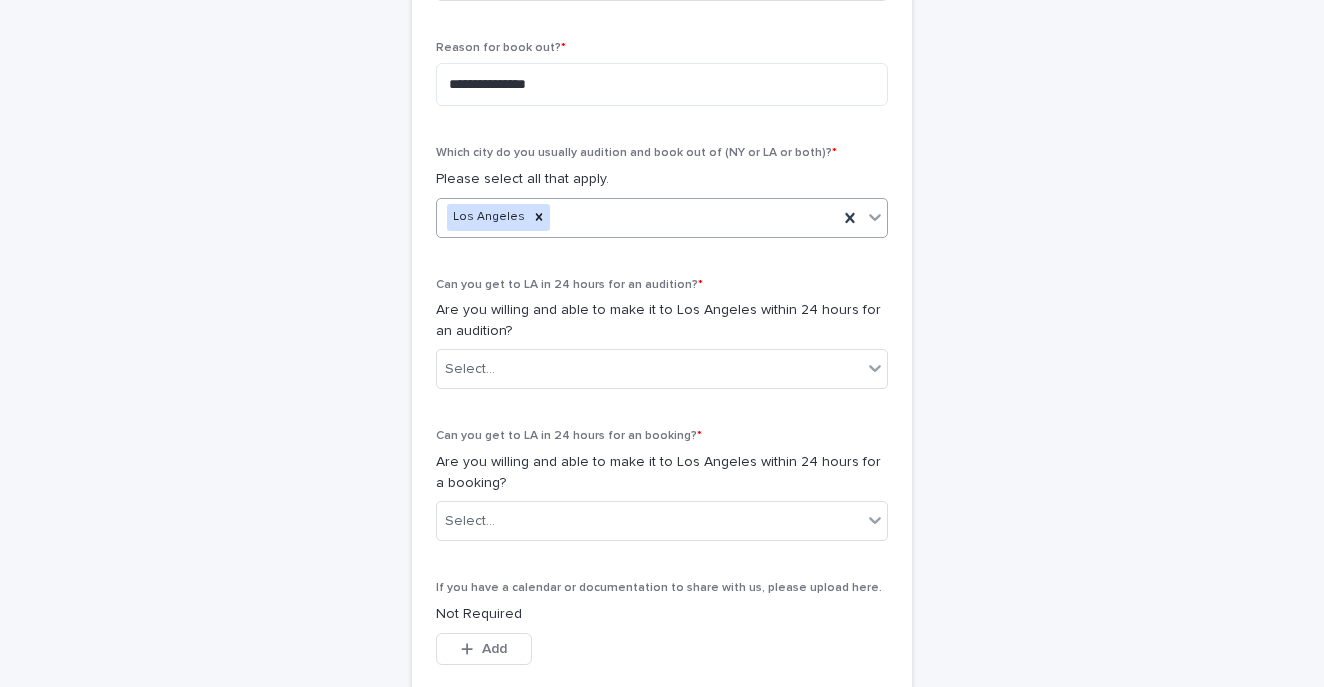 scroll, scrollTop: 951, scrollLeft: 0, axis: vertical 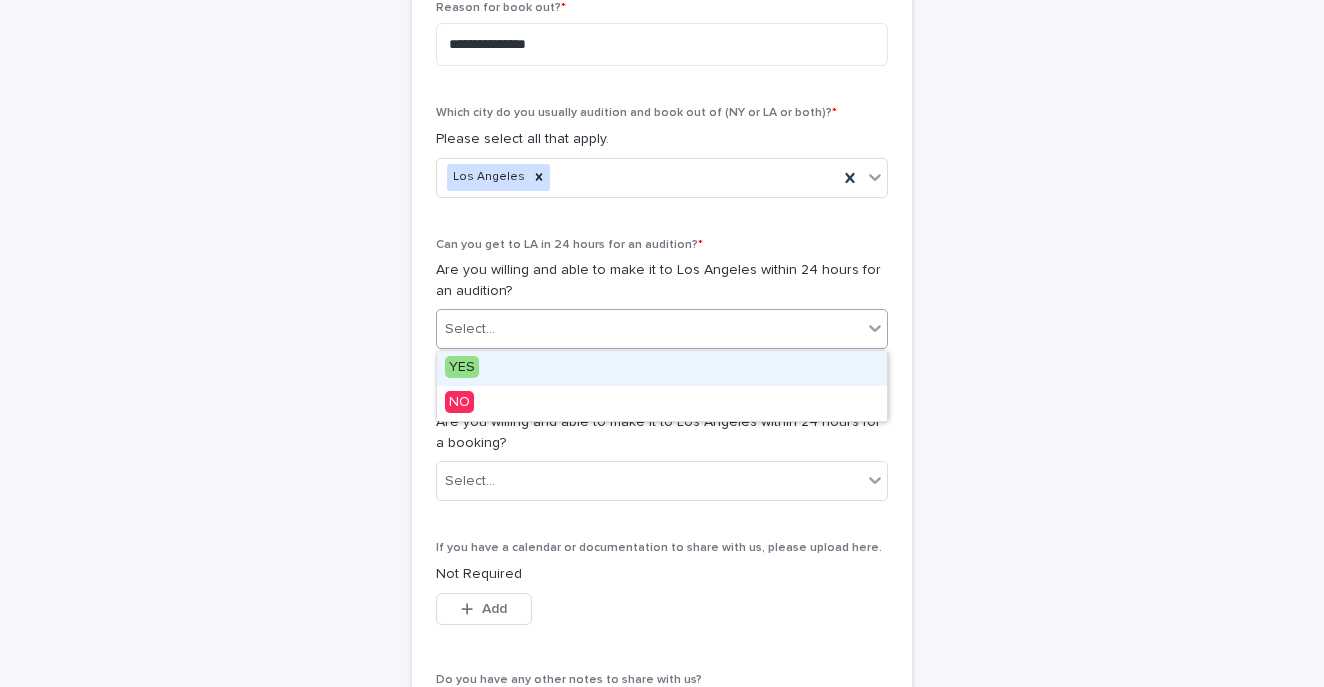 click on "Select..." at bounding box center (649, 329) 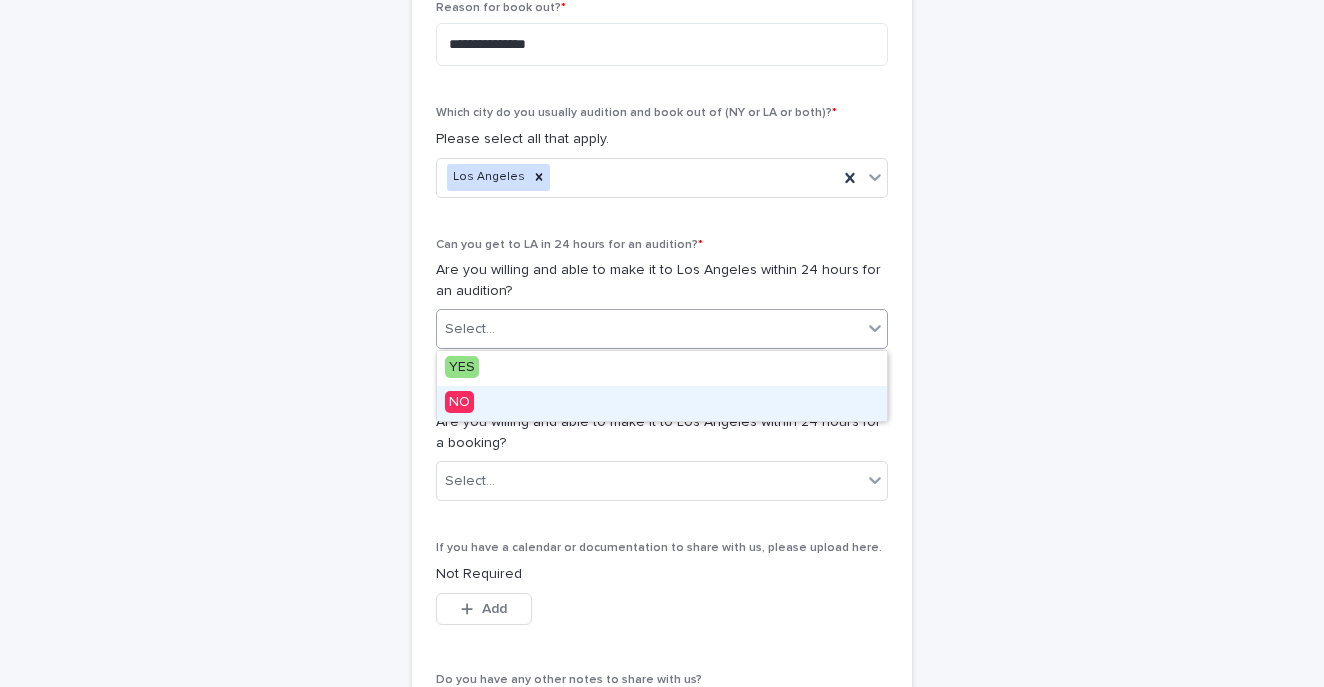 click on "NO" at bounding box center [662, 403] 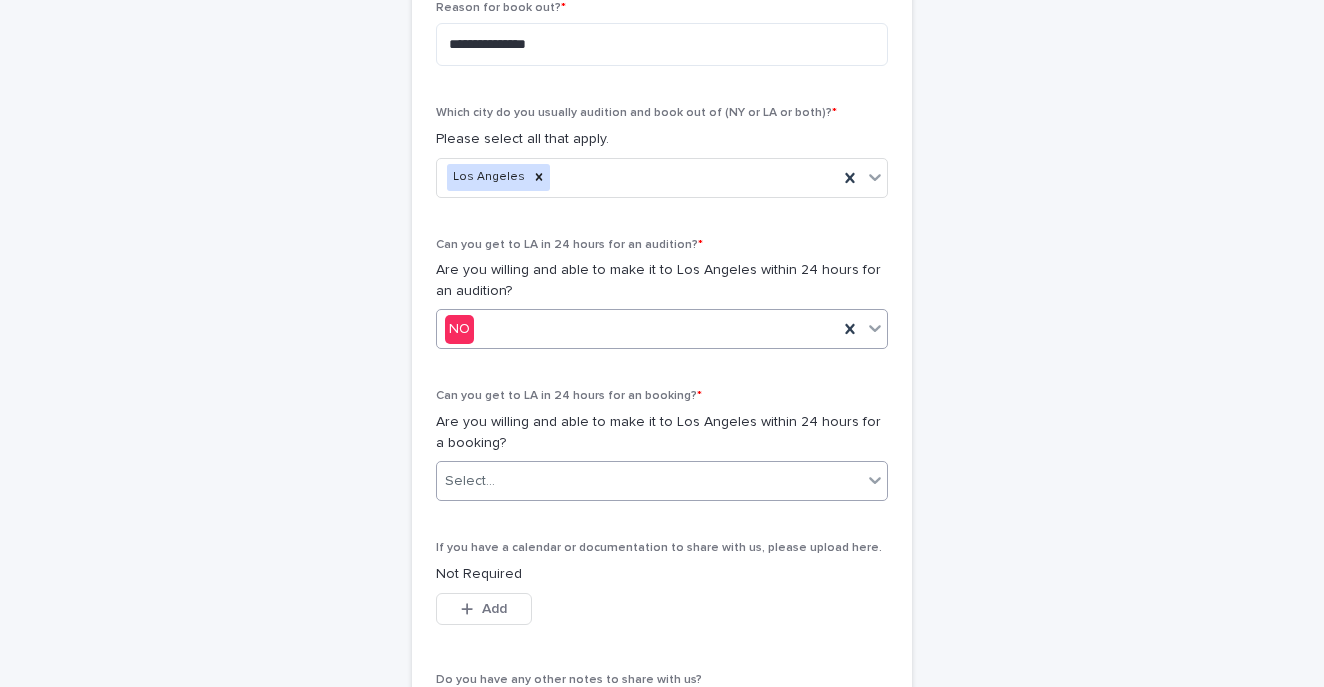 click on "Select..." at bounding box center (649, 481) 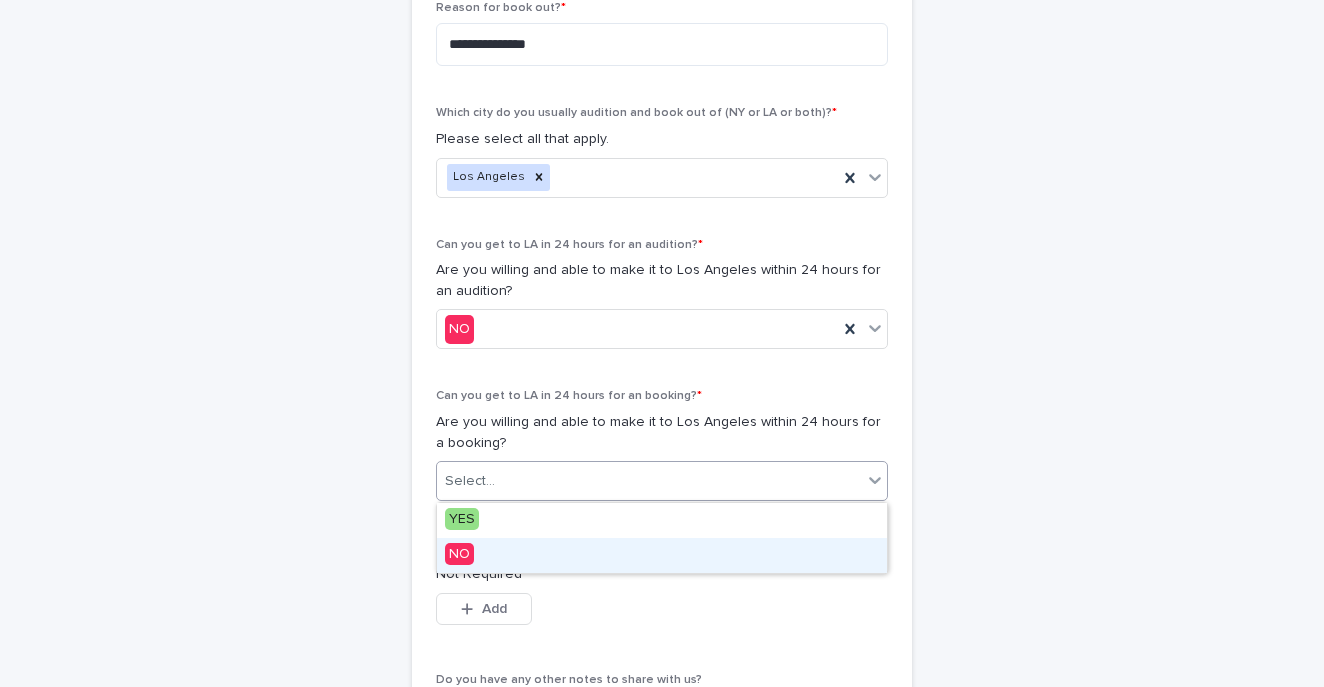 click on "NO" at bounding box center [662, 555] 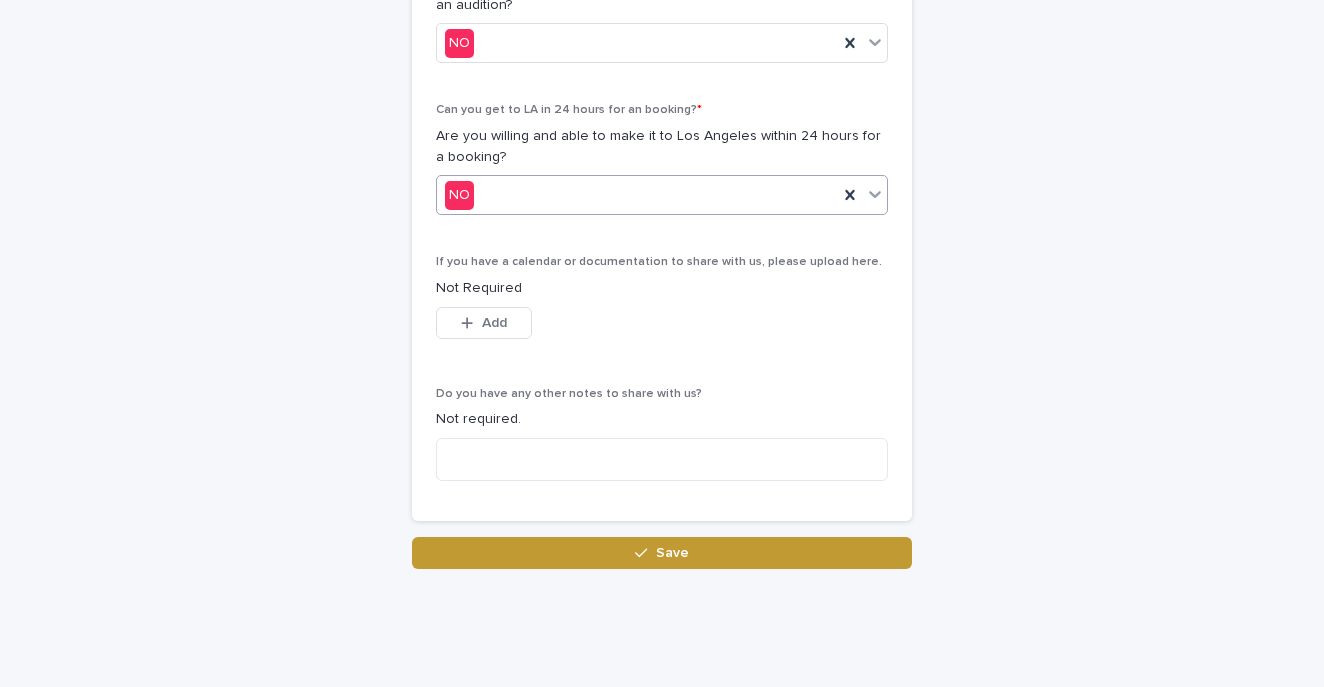scroll, scrollTop: 1238, scrollLeft: 0, axis: vertical 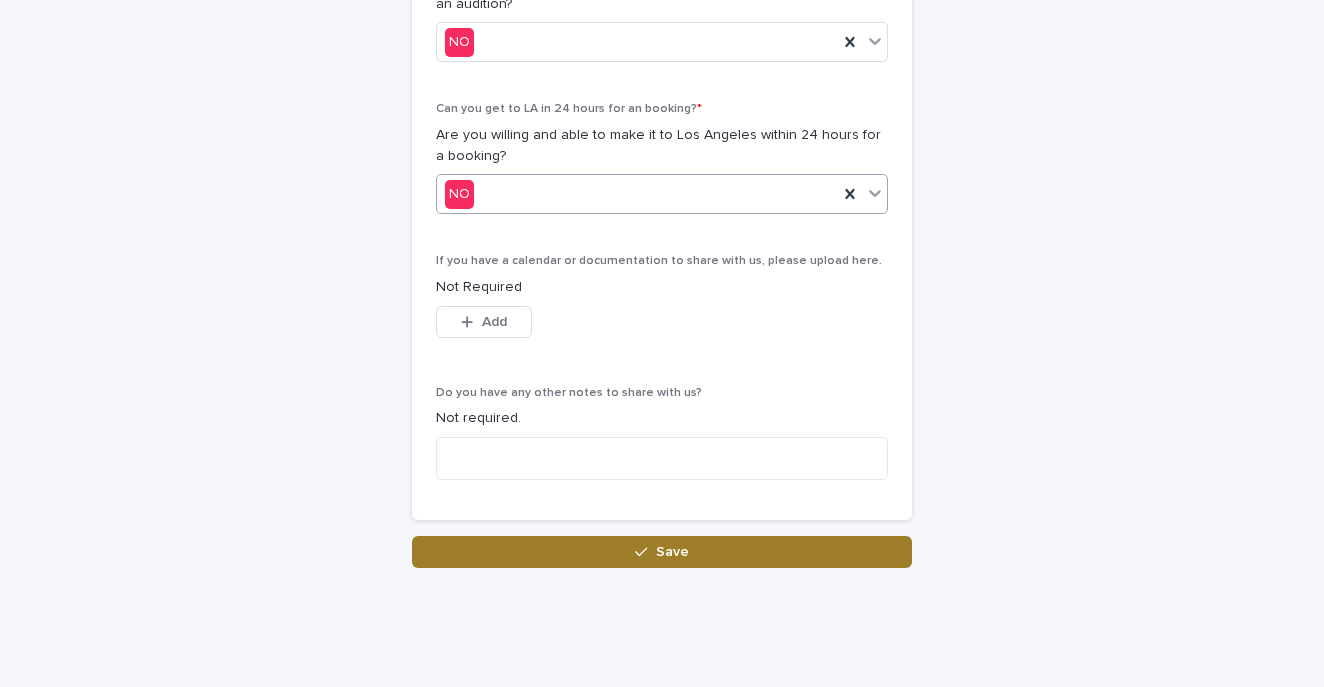 click on "Save" at bounding box center (662, 552) 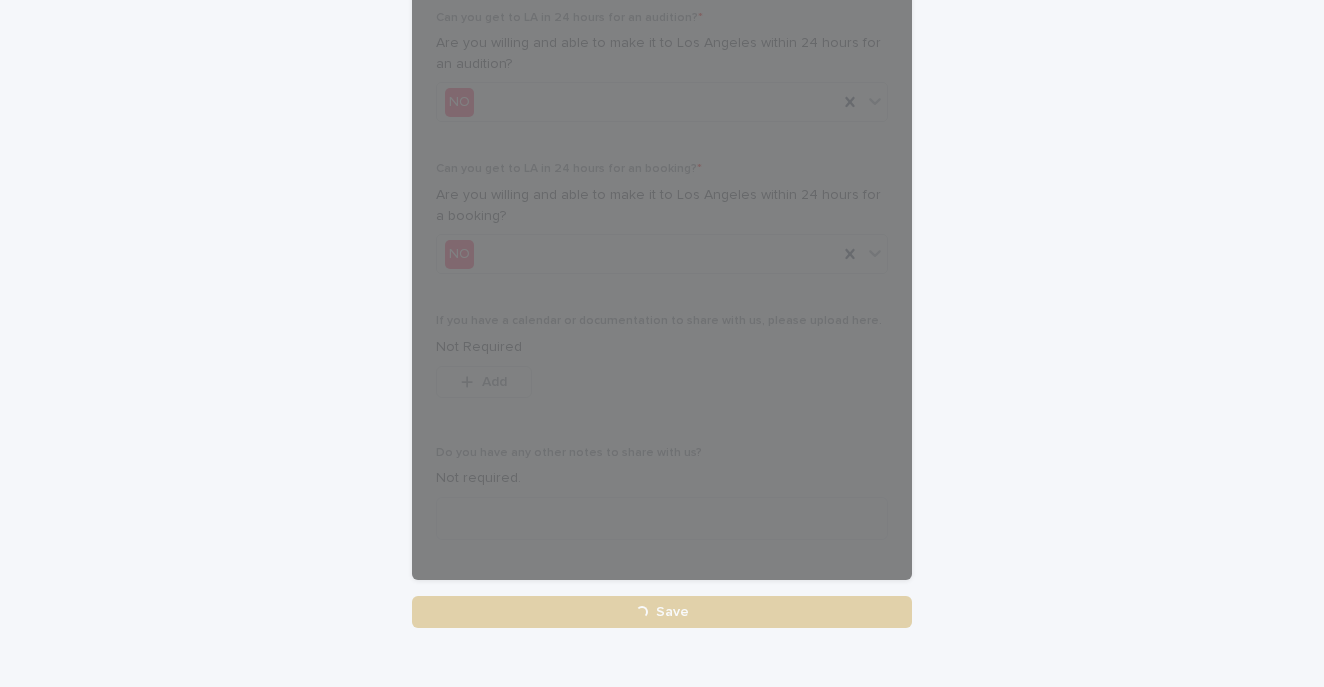 scroll, scrollTop: 1180, scrollLeft: 0, axis: vertical 